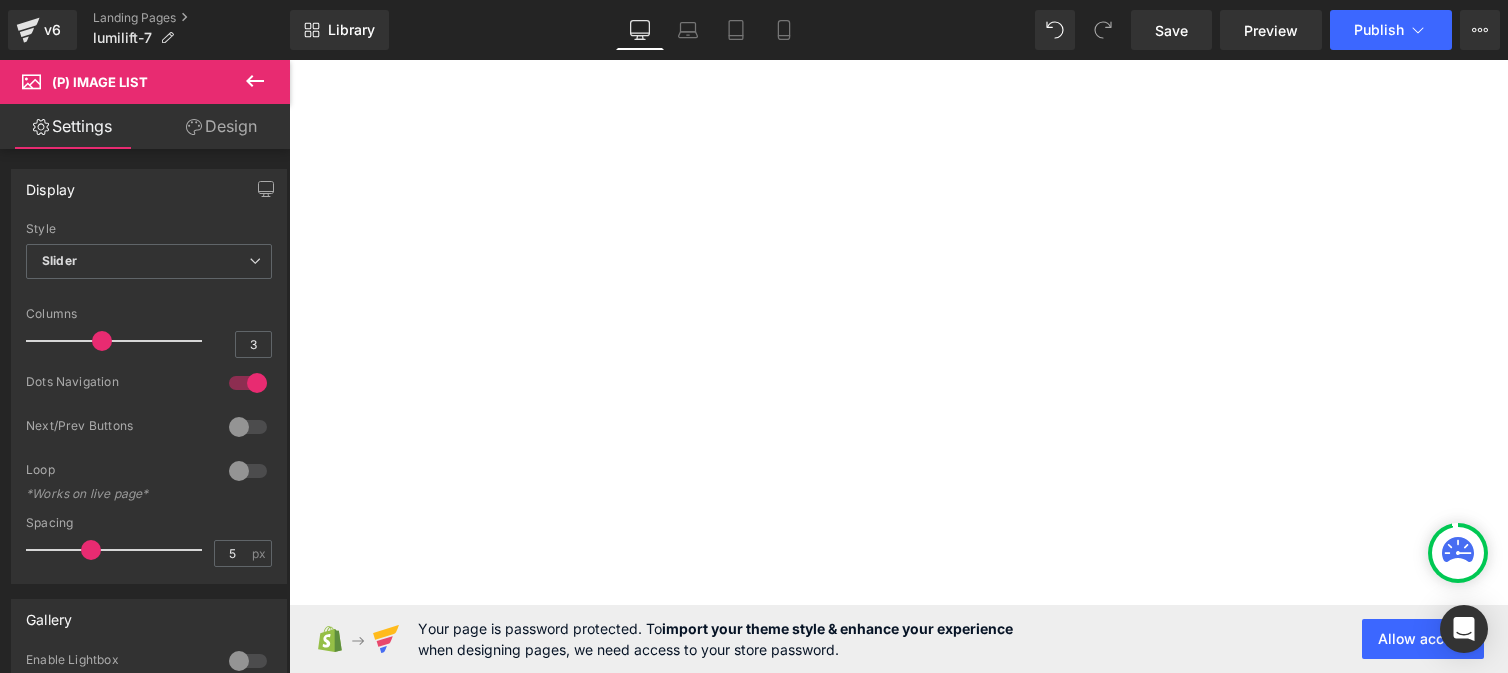 scroll, scrollTop: 0, scrollLeft: 0, axis: both 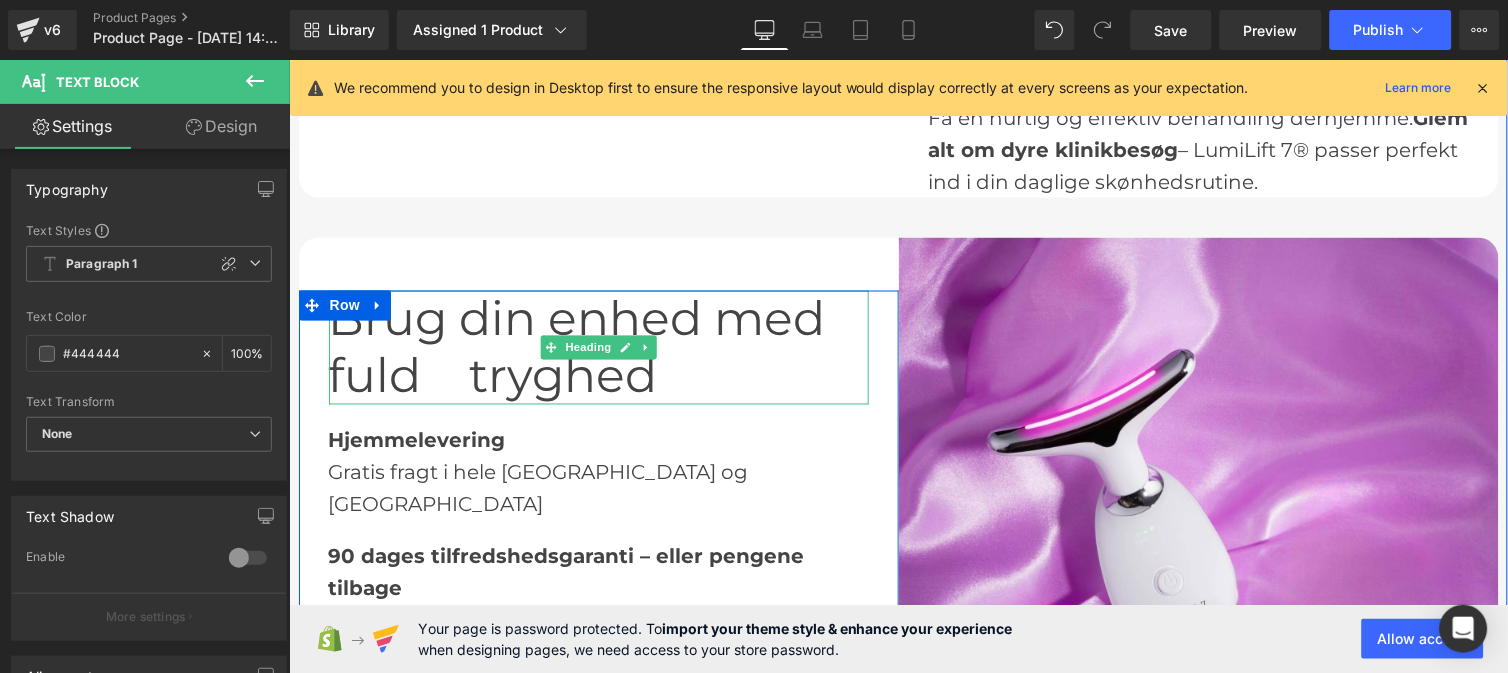 click on "Brug din enhed med fuld    tryghed" at bounding box center (598, 347) 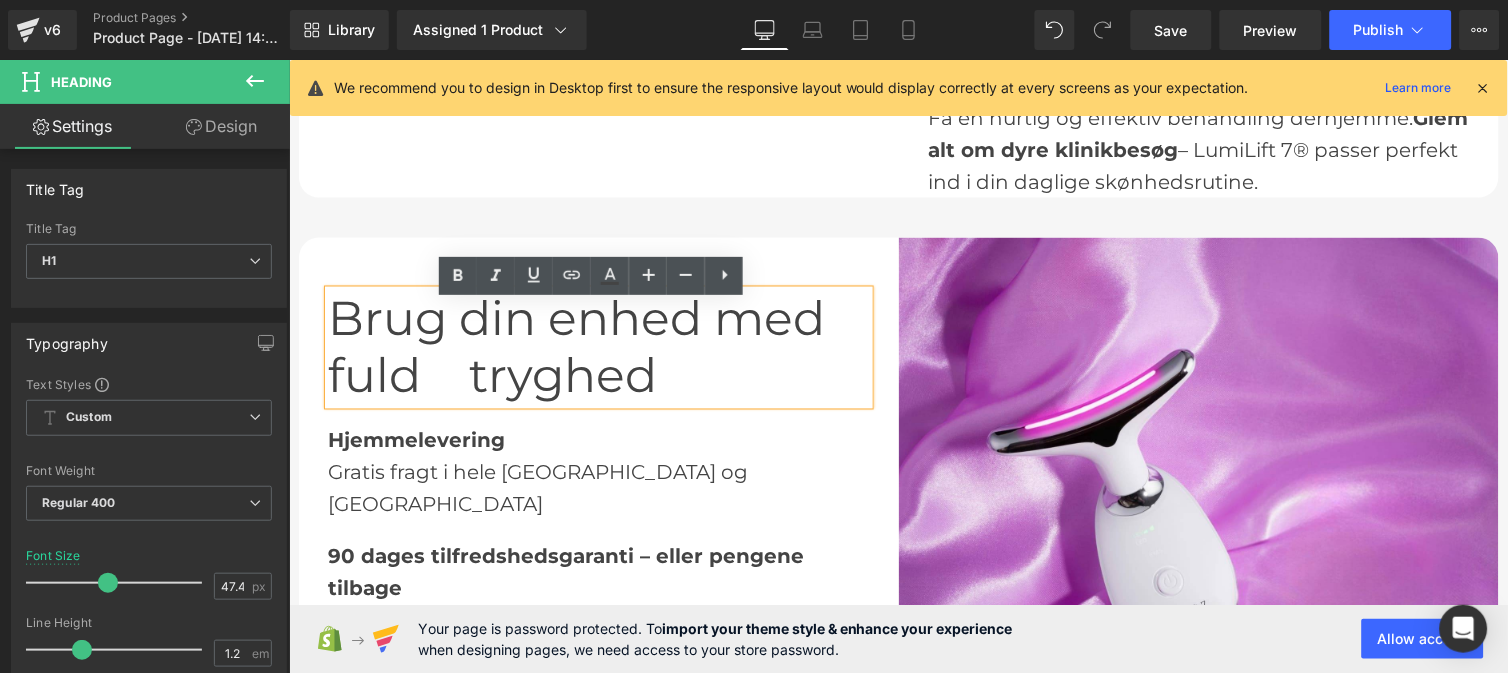 type 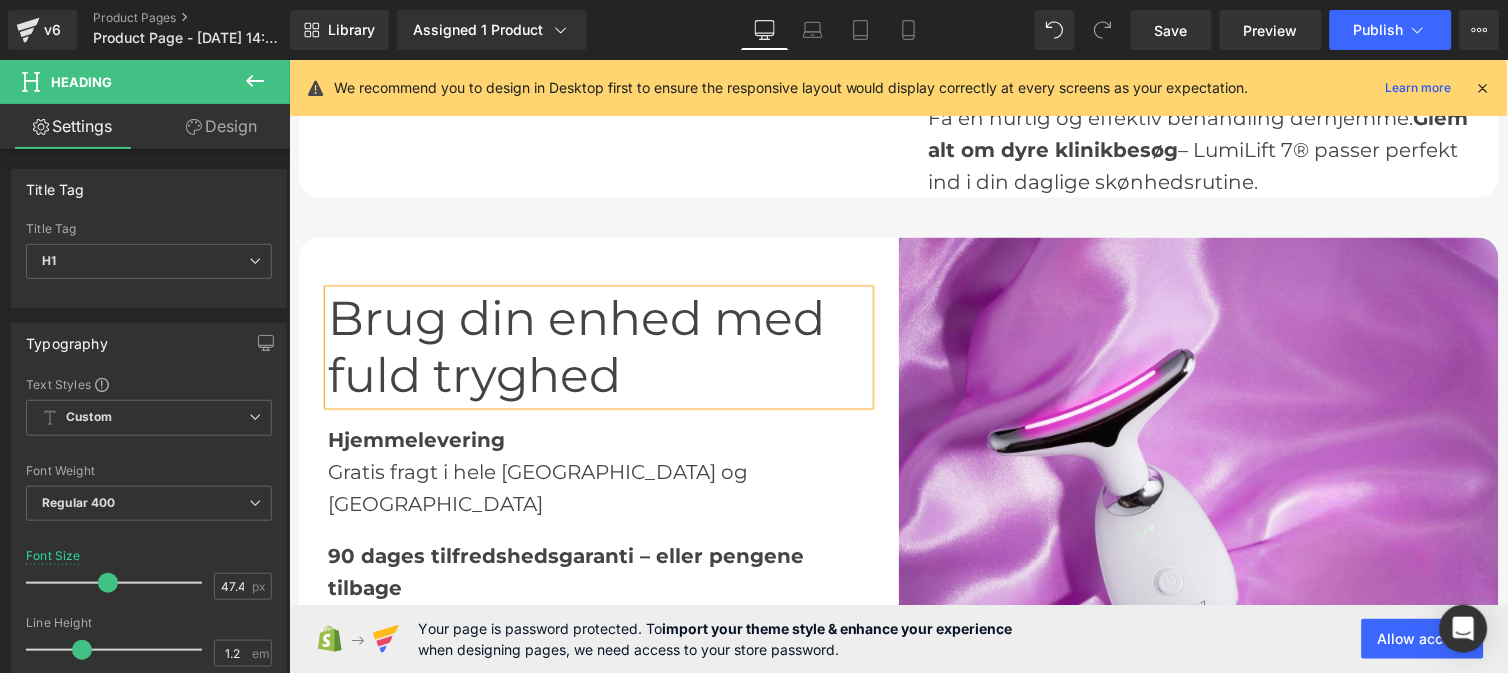 click on "Brug din enhed med fuld tryghed" at bounding box center [598, 347] 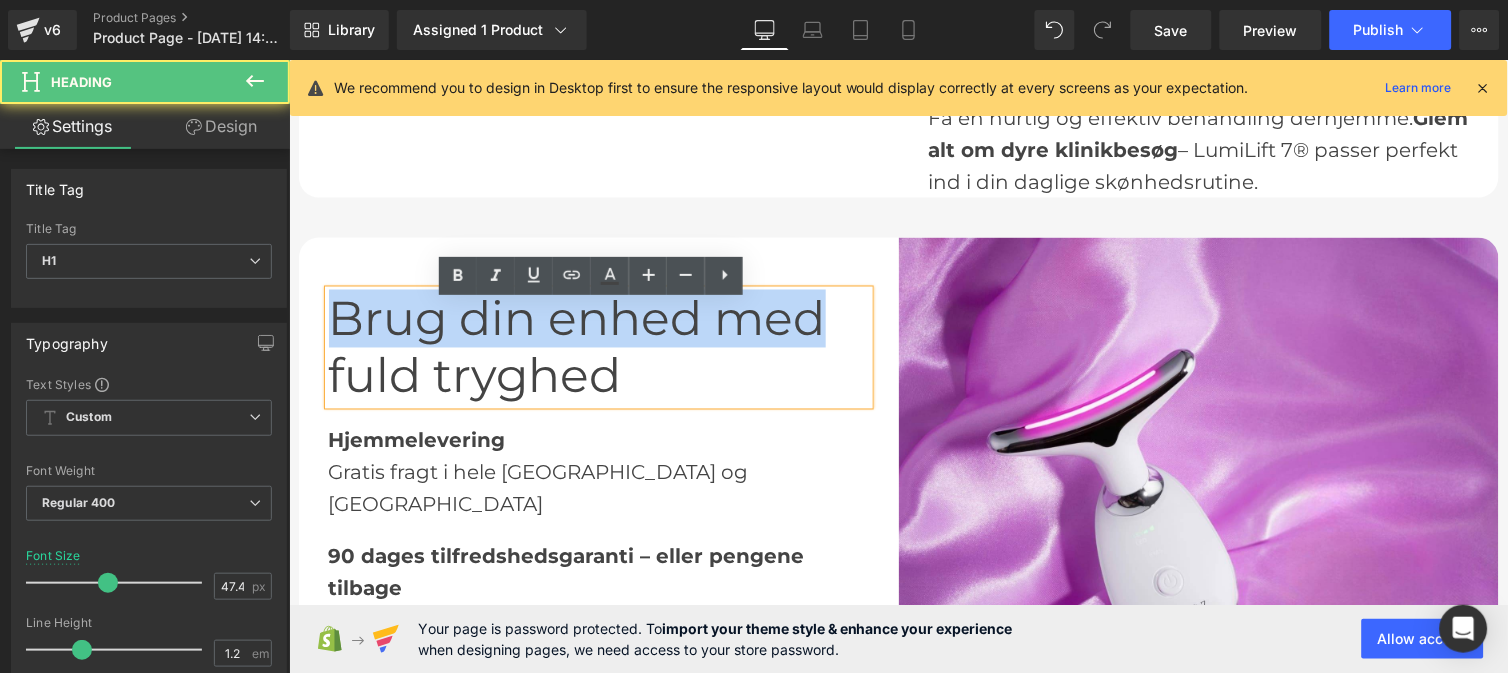 drag, startPoint x: 811, startPoint y: 335, endPoint x: 271, endPoint y: 341, distance: 540.0333 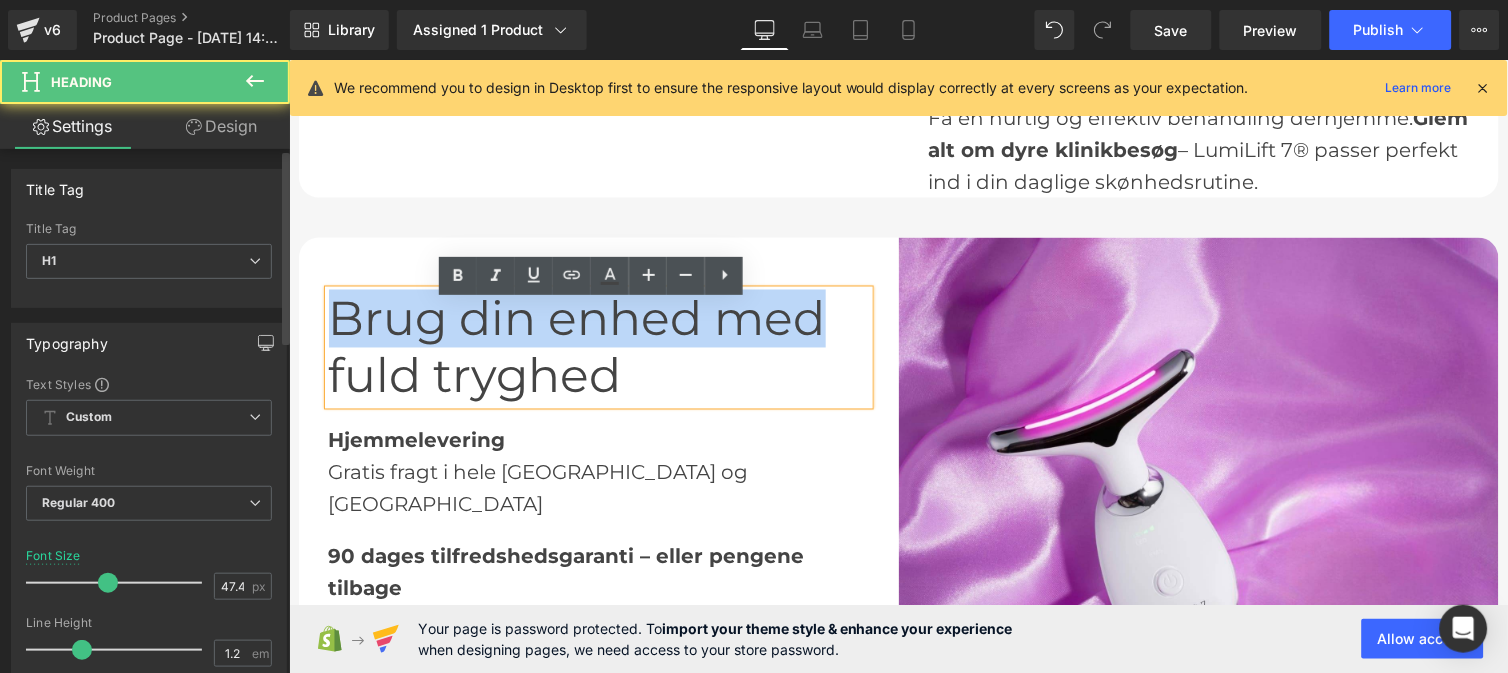 copy on "Brug din enhed med" 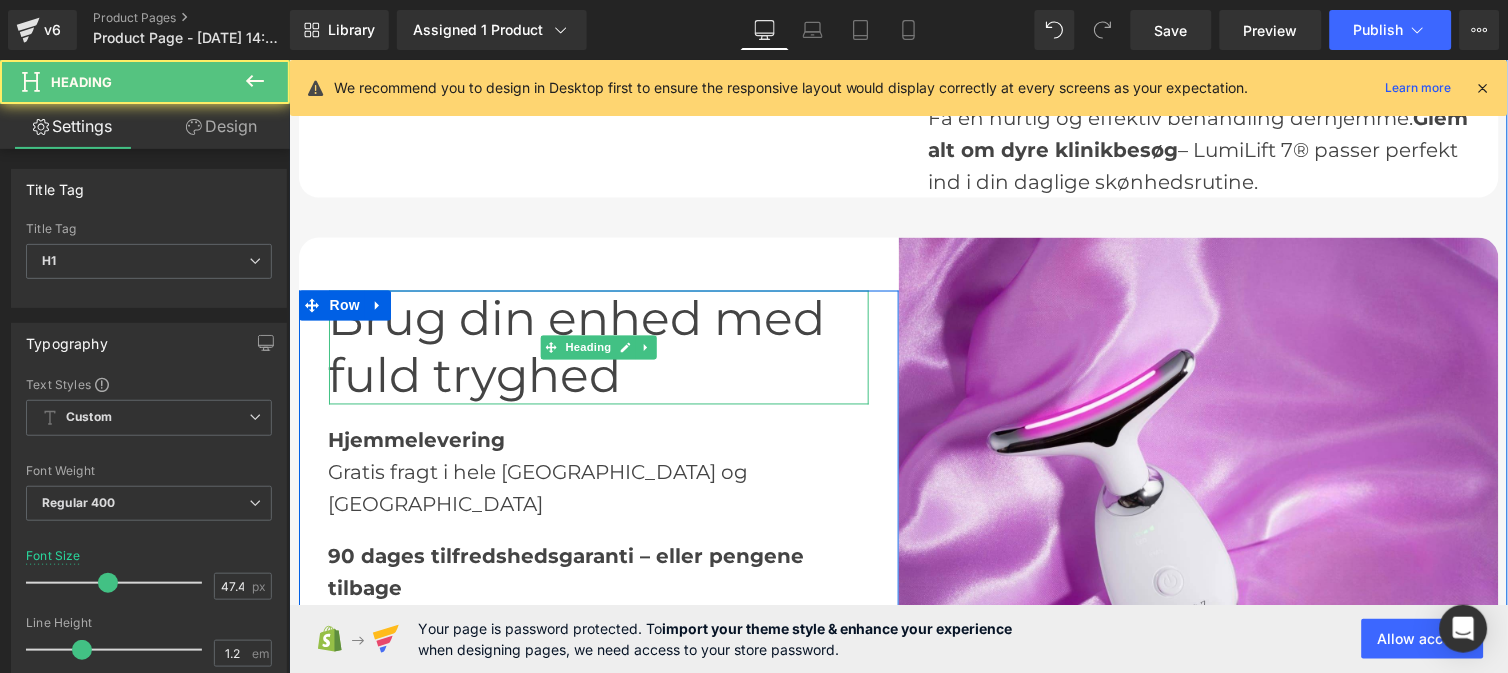click on "Brug din enhed med fuld tryghed" at bounding box center (598, 347) 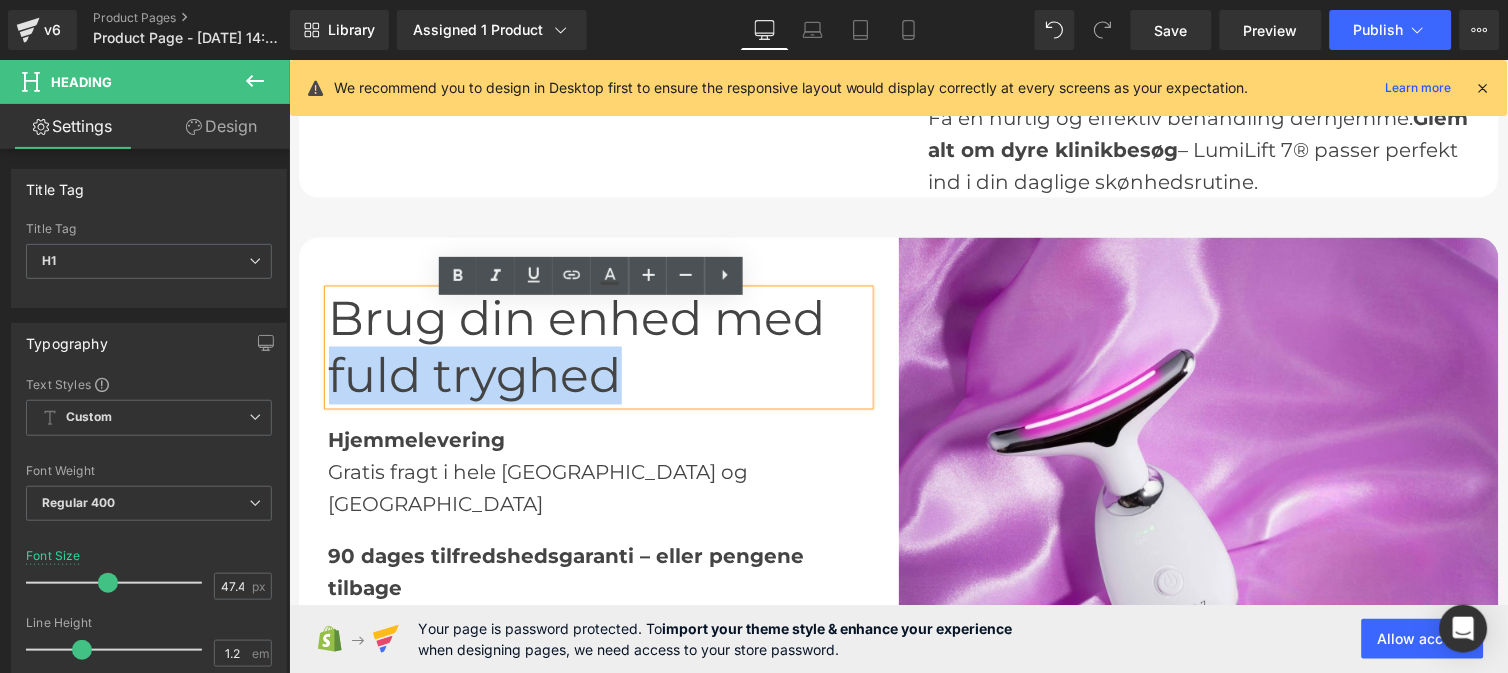 drag, startPoint x: 656, startPoint y: 404, endPoint x: 320, endPoint y: 394, distance: 336.14877 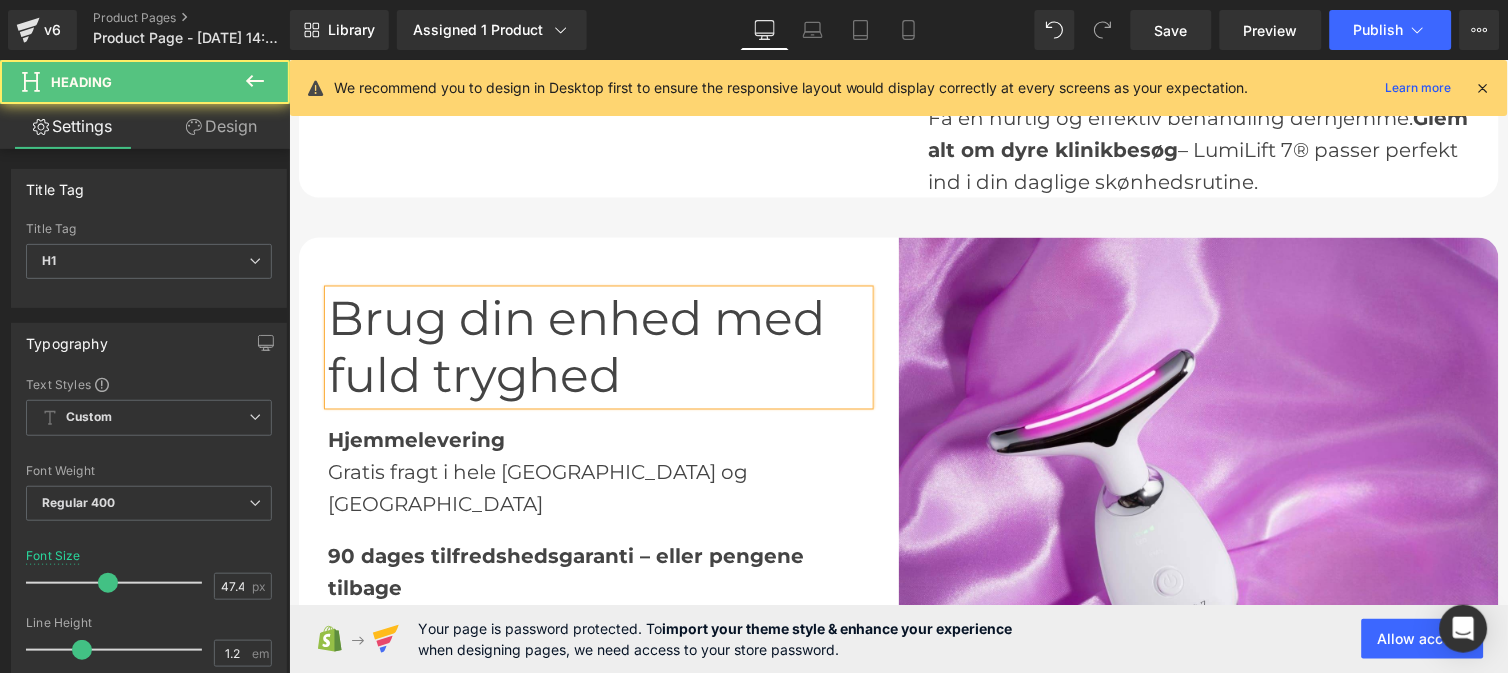 click on "Brug din enhed med fuld tryghed" at bounding box center (598, 347) 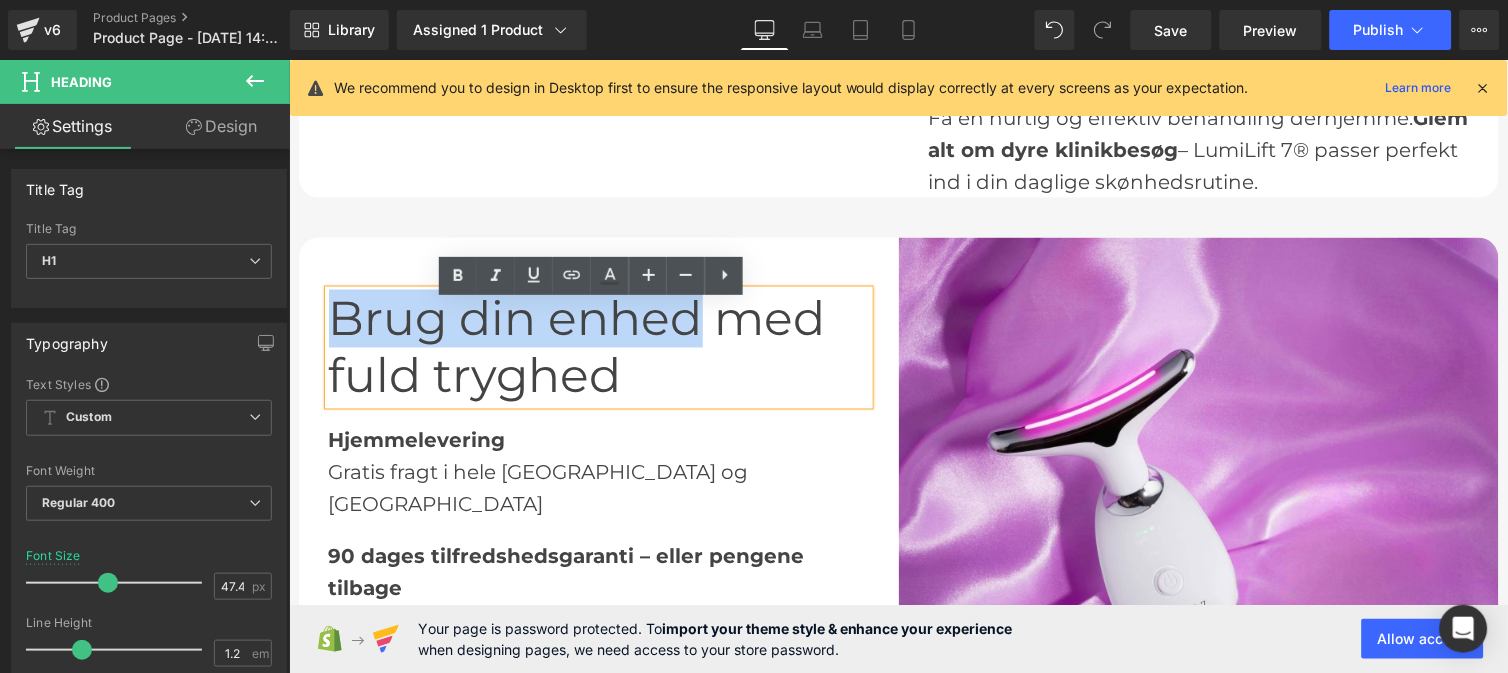 drag, startPoint x: 689, startPoint y: 340, endPoint x: 302, endPoint y: 350, distance: 387.12918 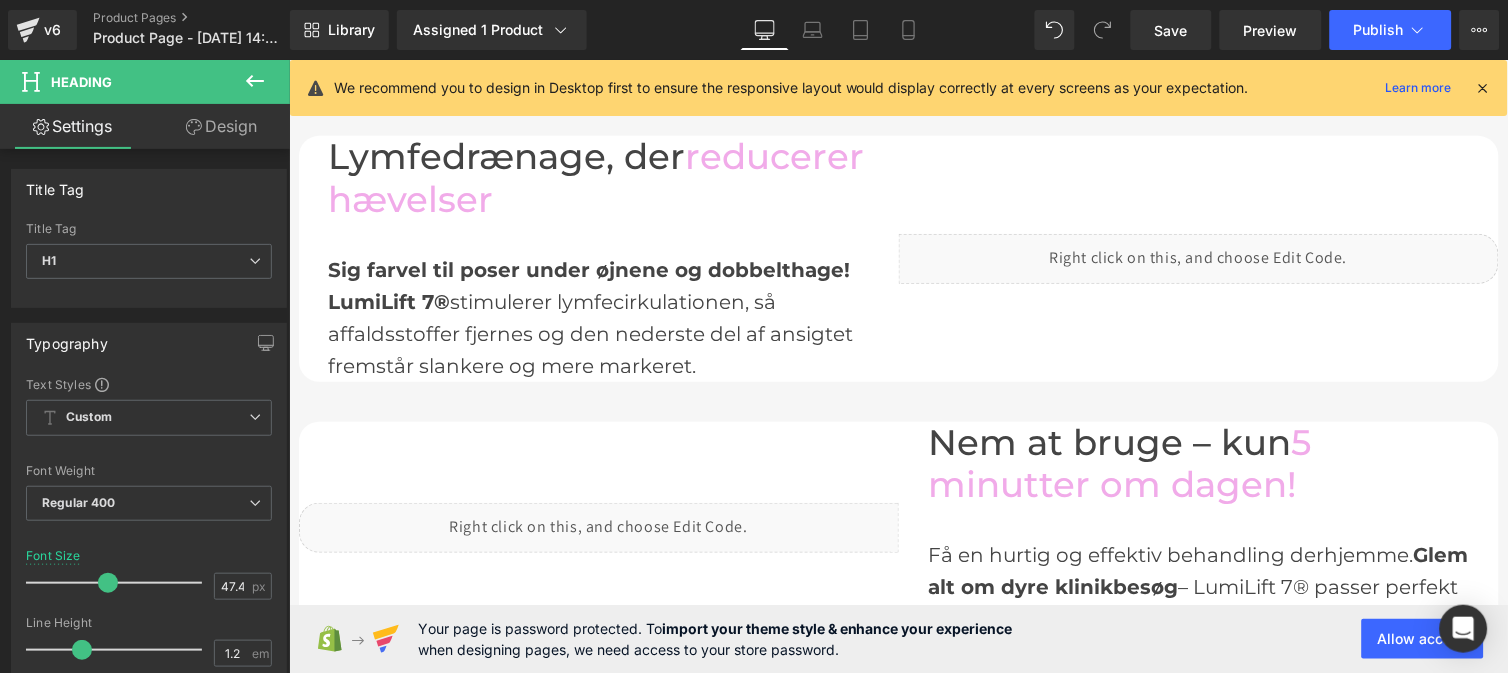 scroll, scrollTop: 1828, scrollLeft: 0, axis: vertical 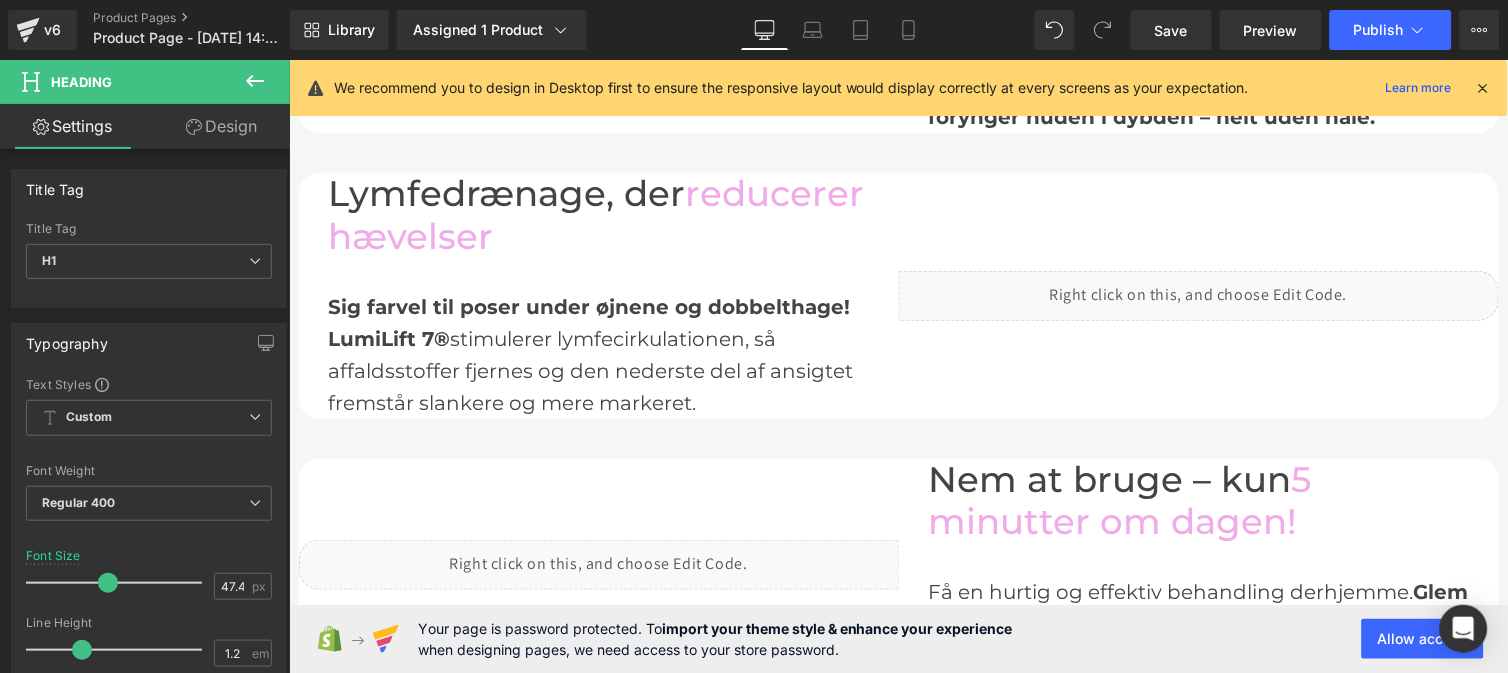 click on "reducerer hævelser" at bounding box center [596, 214] 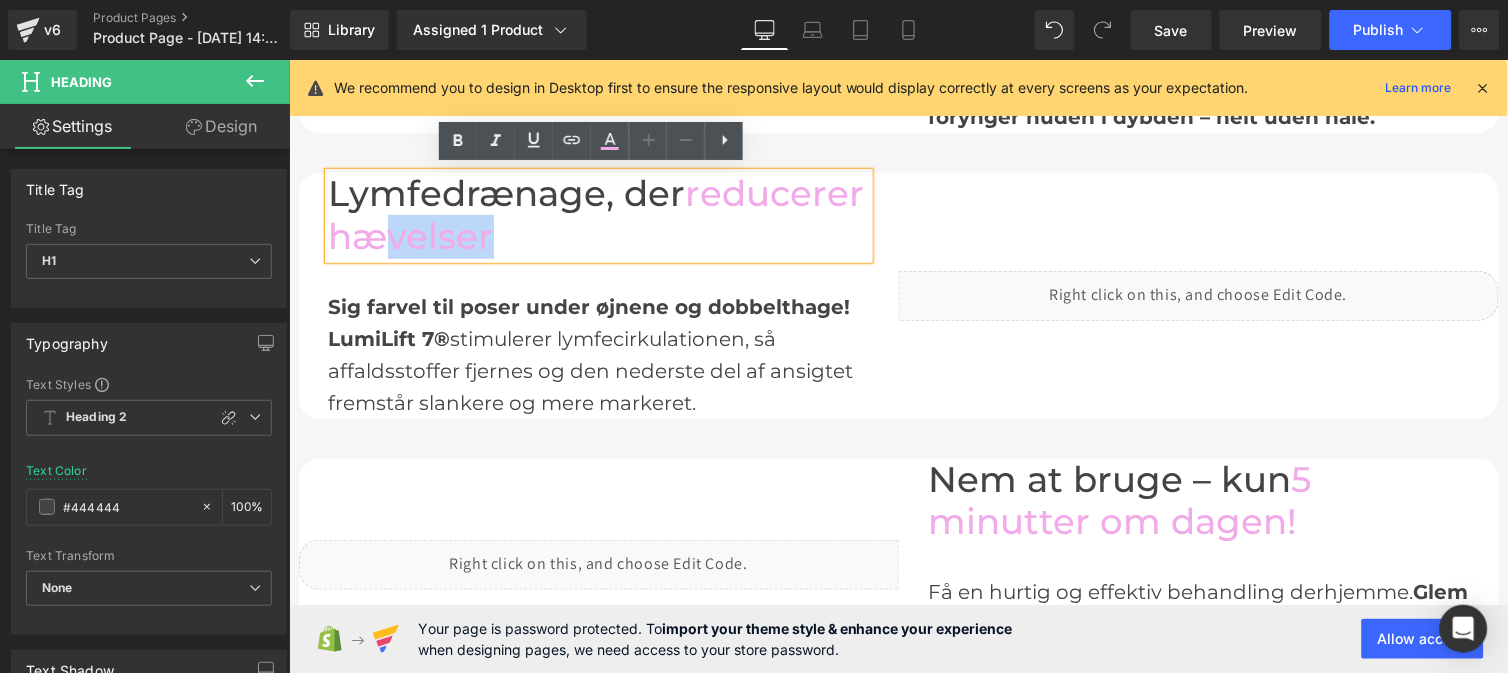 drag, startPoint x: 678, startPoint y: 232, endPoint x: 562, endPoint y: 226, distance: 116.15507 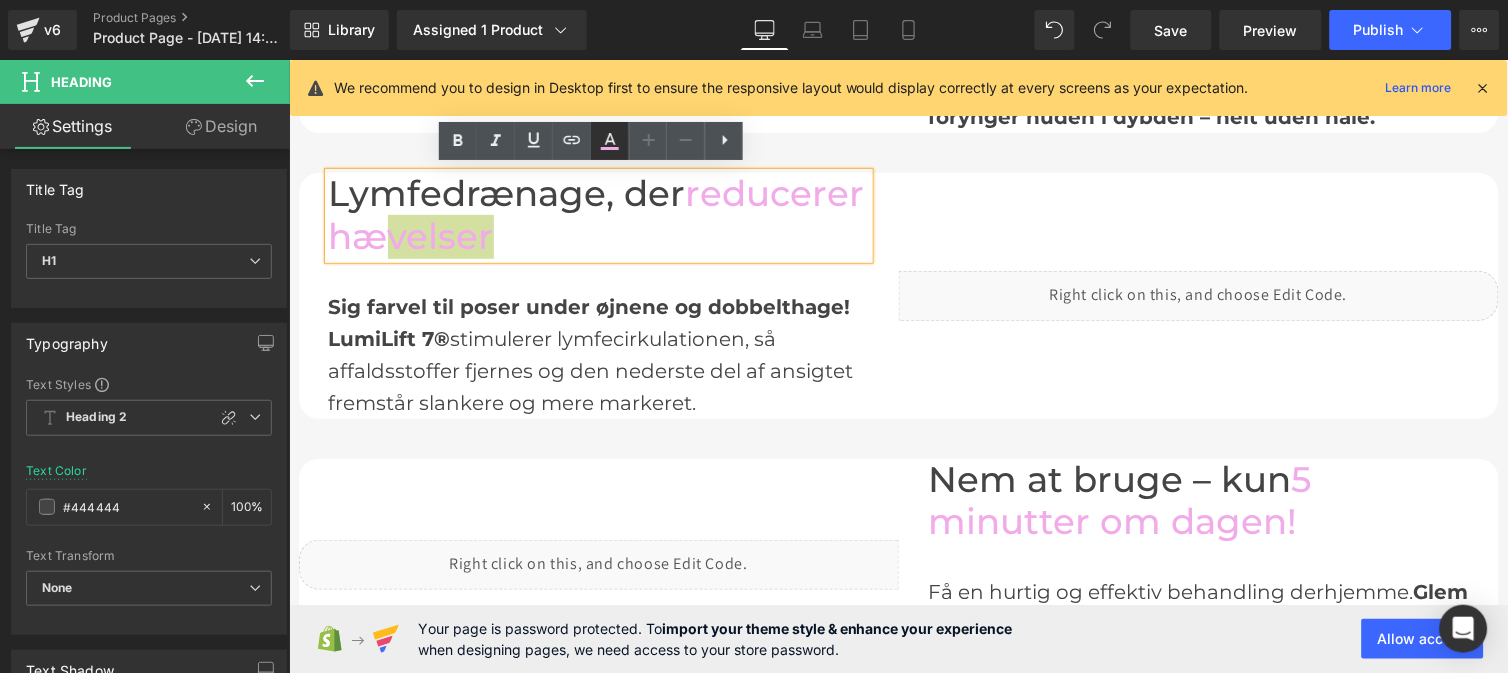 click 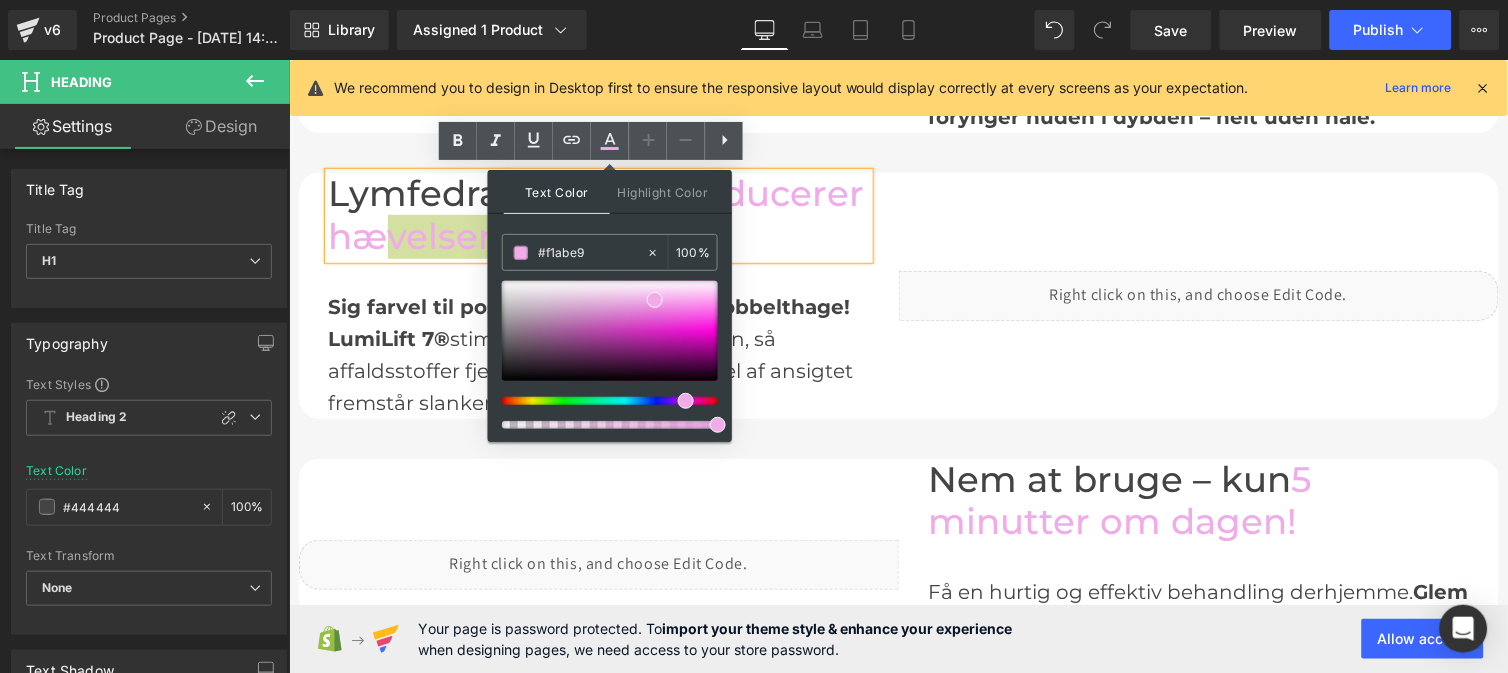 click on "#f1abe9 100 %" at bounding box center [610, 338] 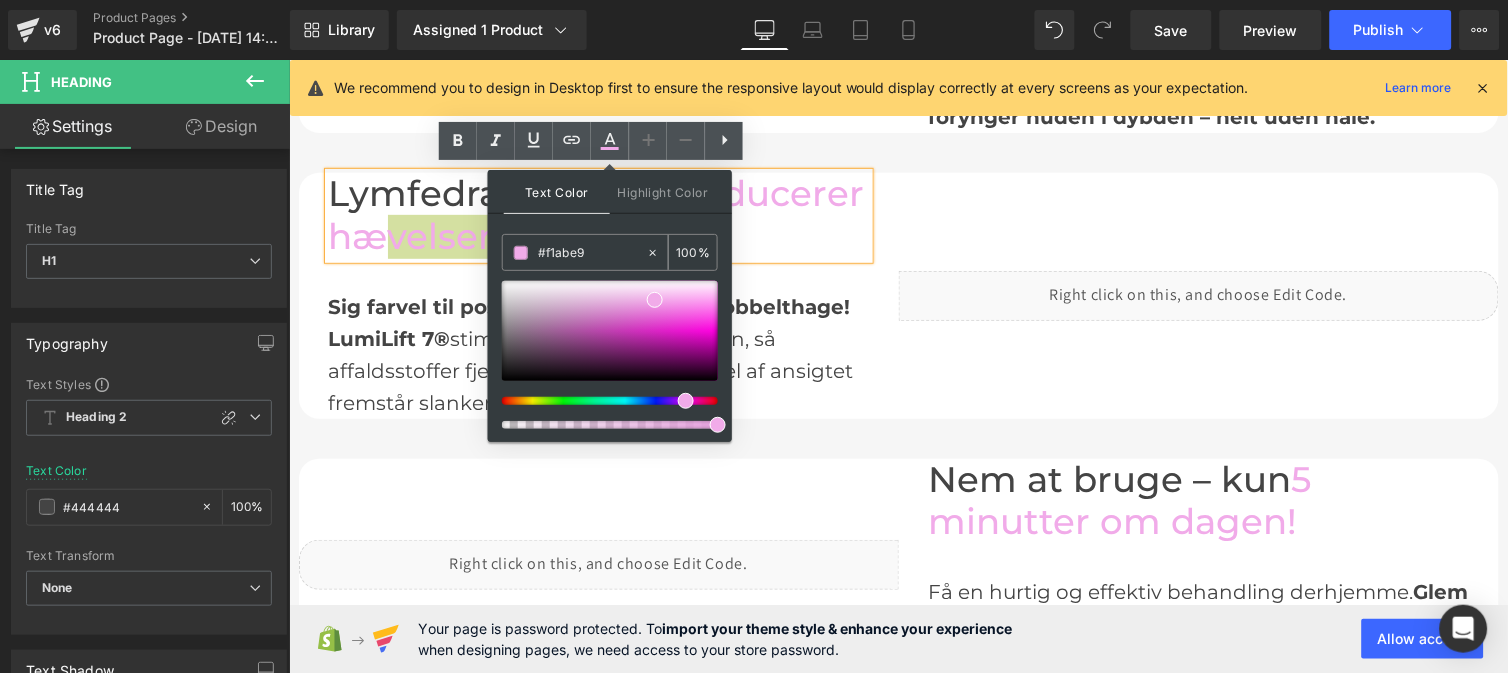 click on "#f1abe9" at bounding box center [592, 253] 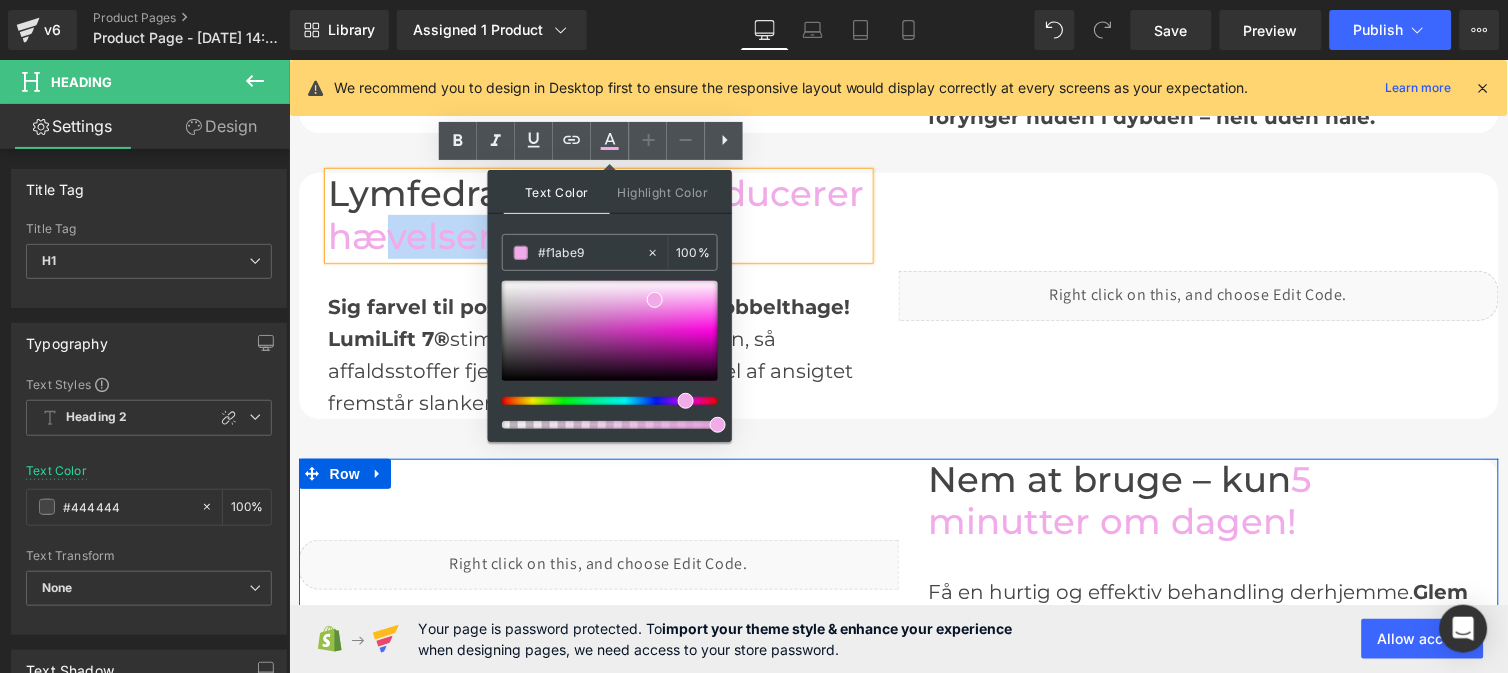 click on "Liquid" at bounding box center [598, 564] 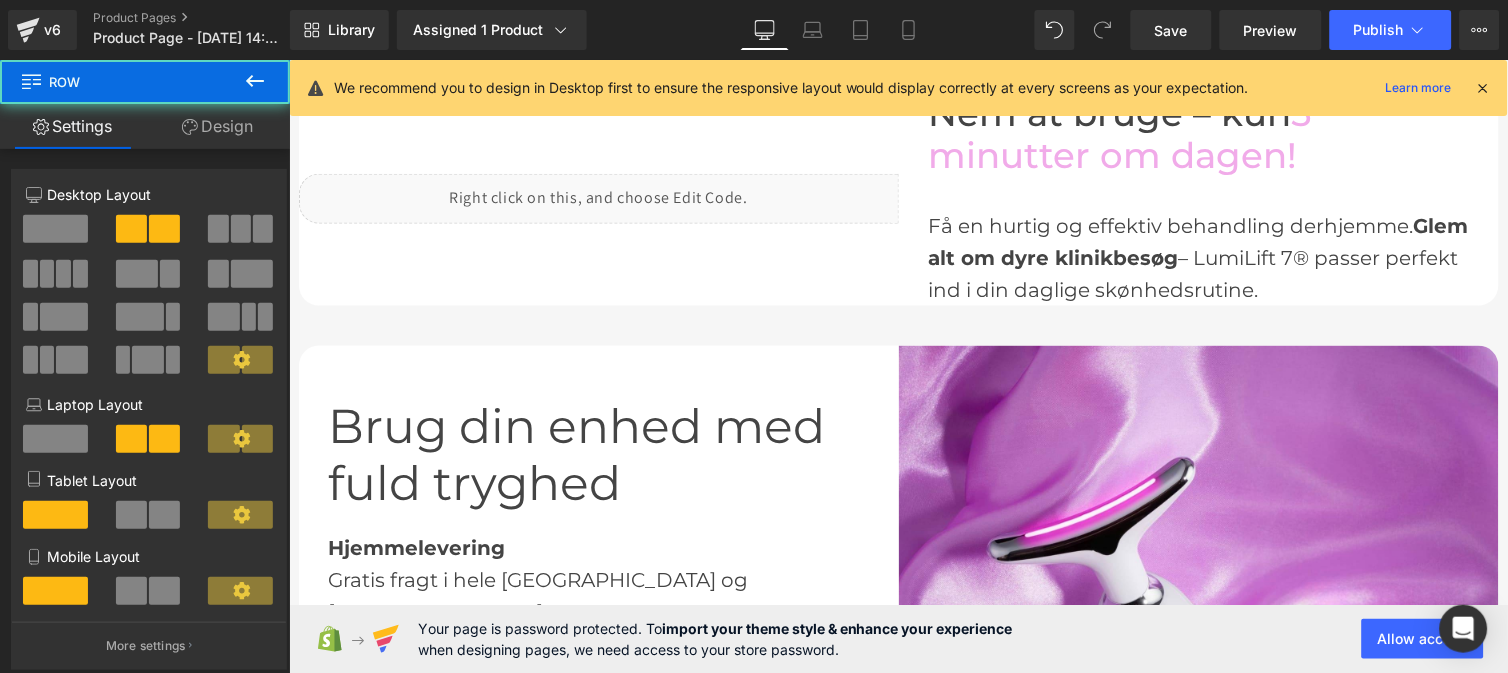 scroll, scrollTop: 2197, scrollLeft: 0, axis: vertical 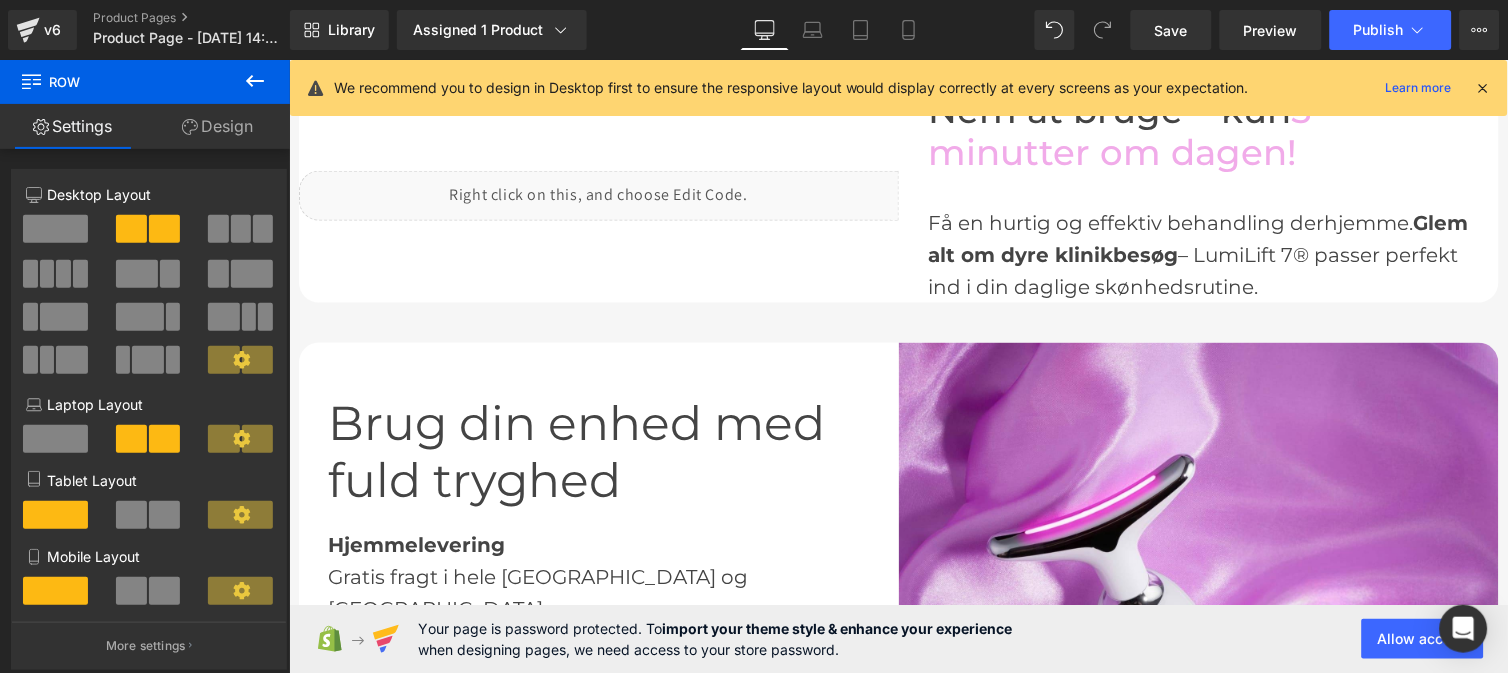 click on "Brug din enhed med fuld tryghed" at bounding box center (598, 452) 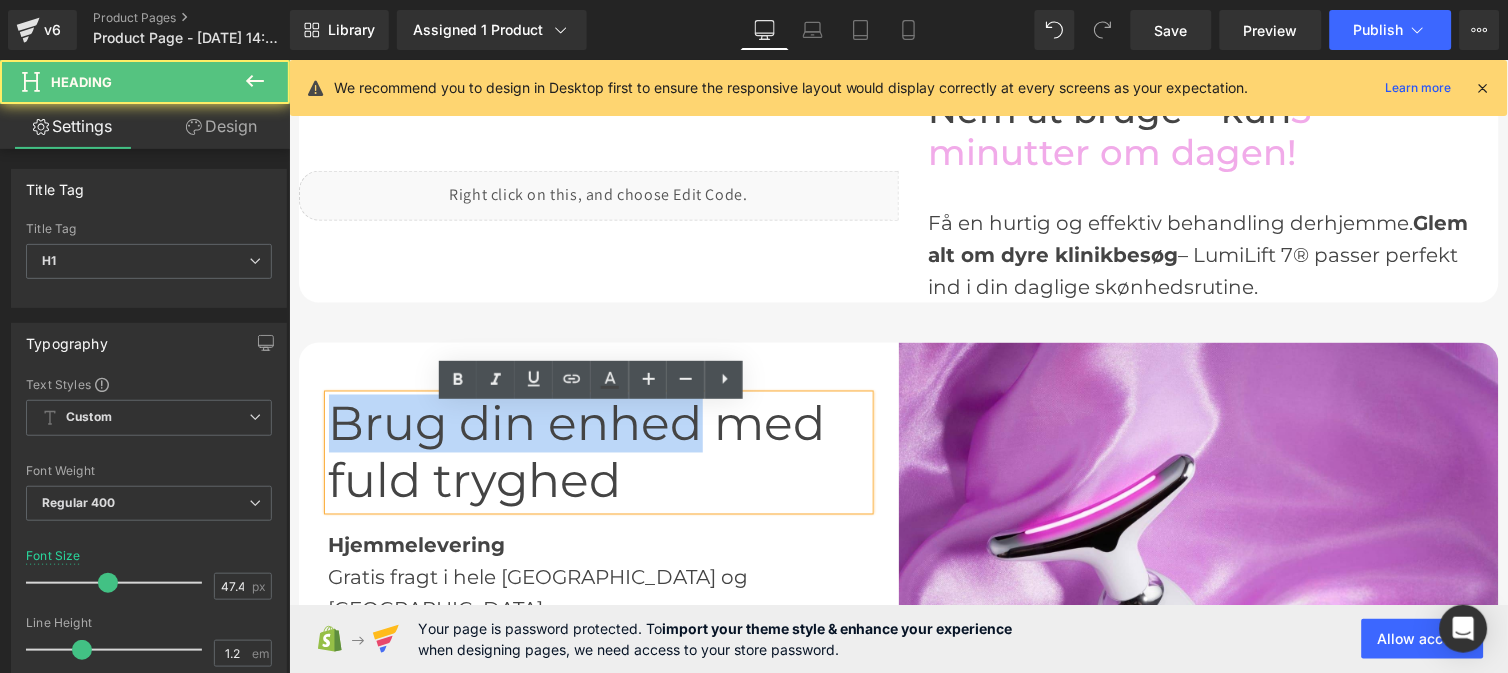 drag, startPoint x: 686, startPoint y: 446, endPoint x: 324, endPoint y: 457, distance: 362.16708 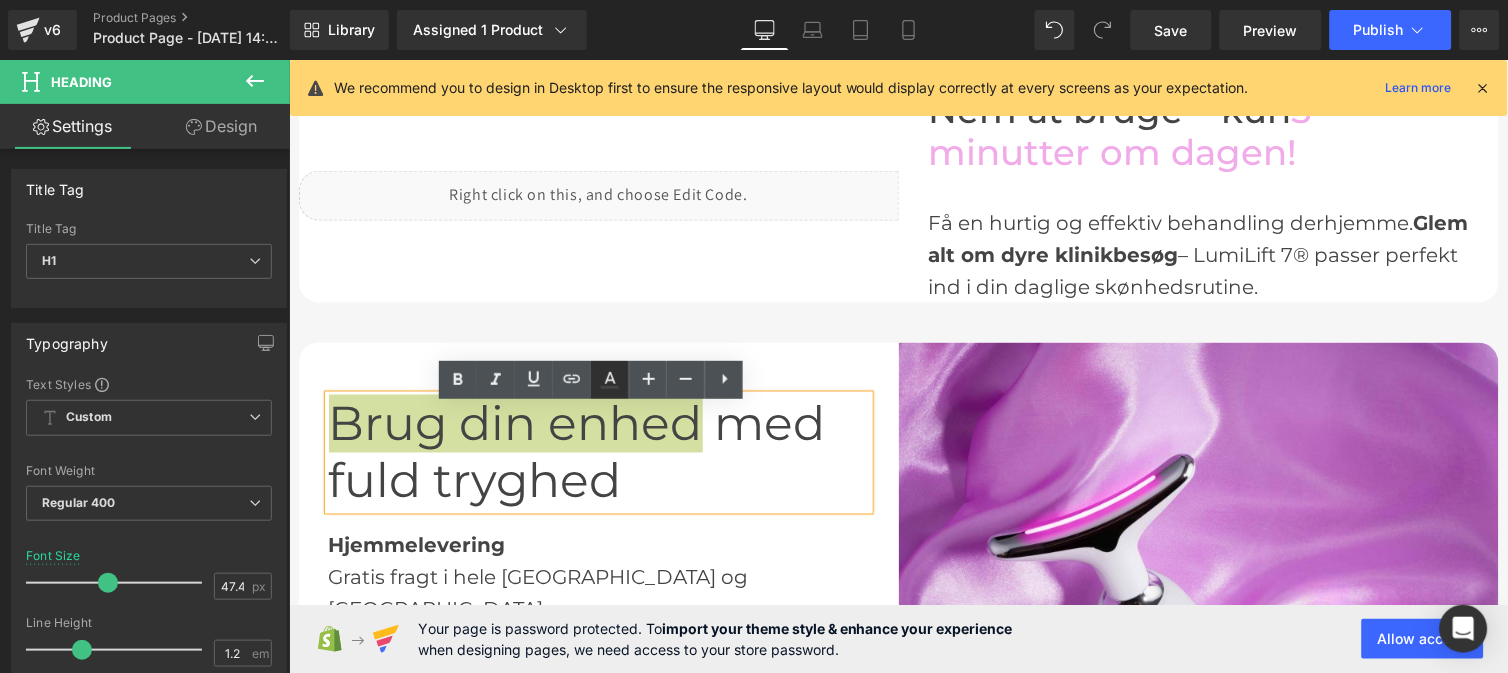 click 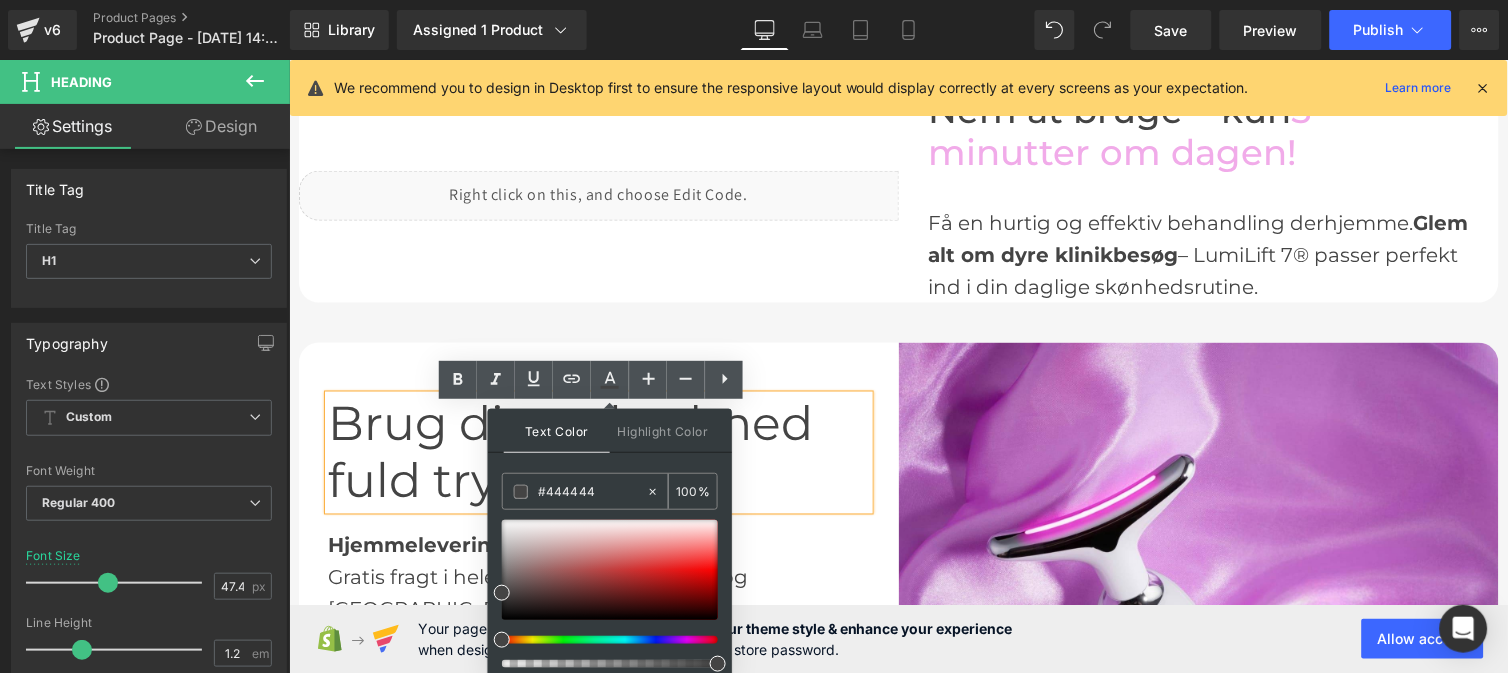 click on "#444444" at bounding box center (592, 492) 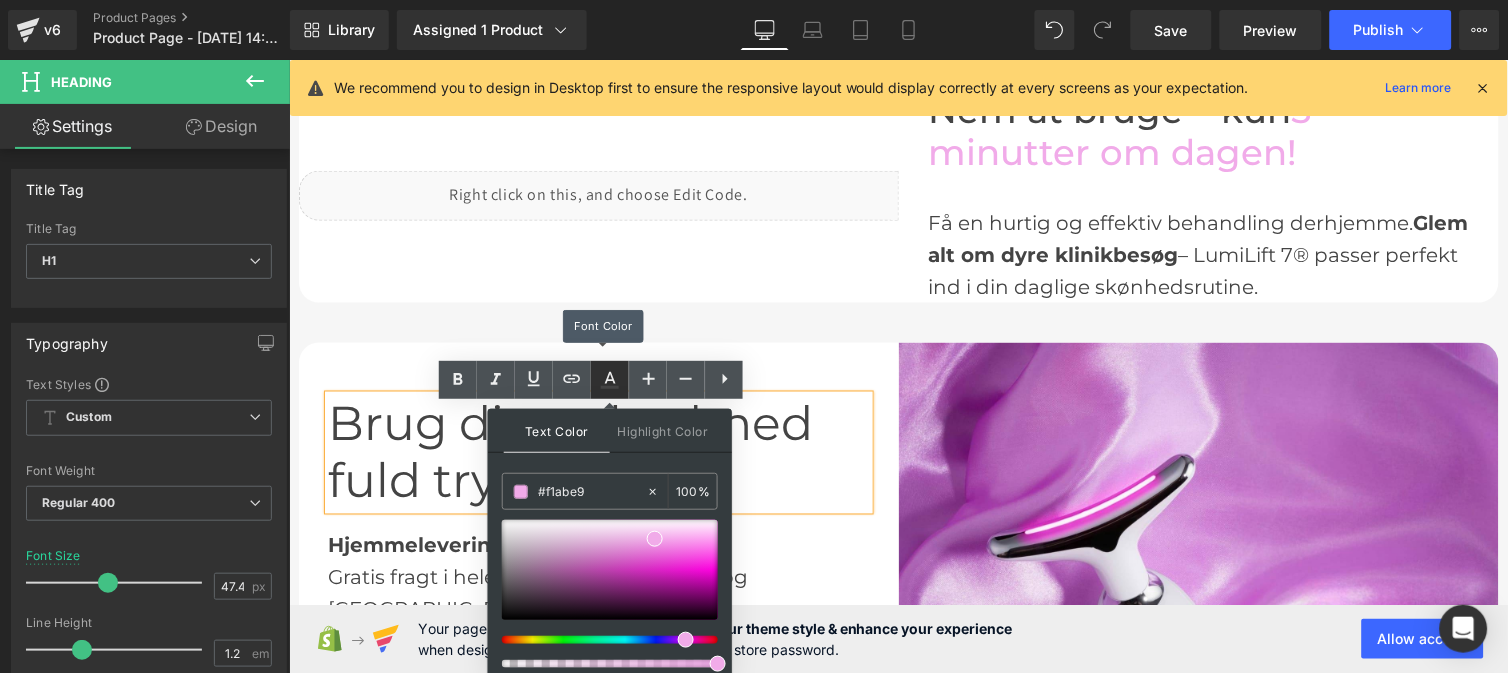 click 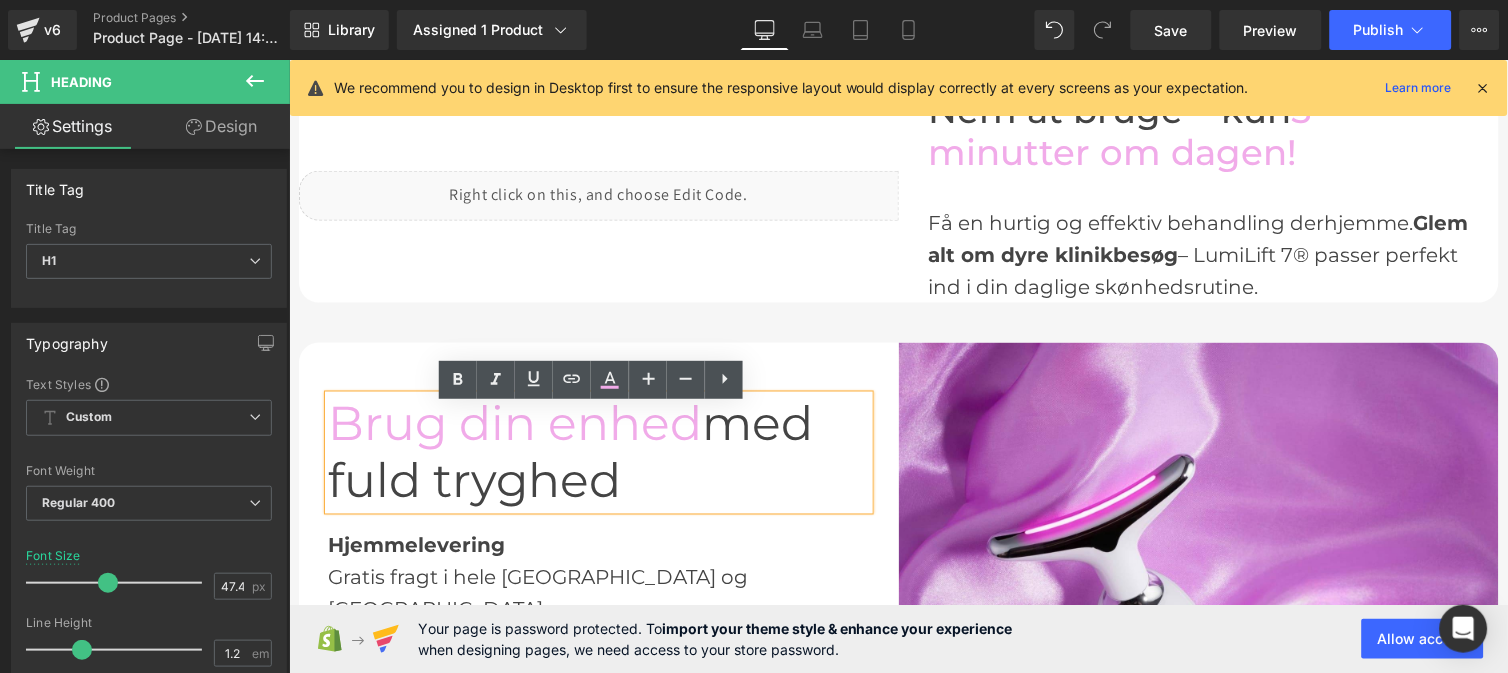 click on "Brug din enhed  med fuld tryghed" at bounding box center [598, 452] 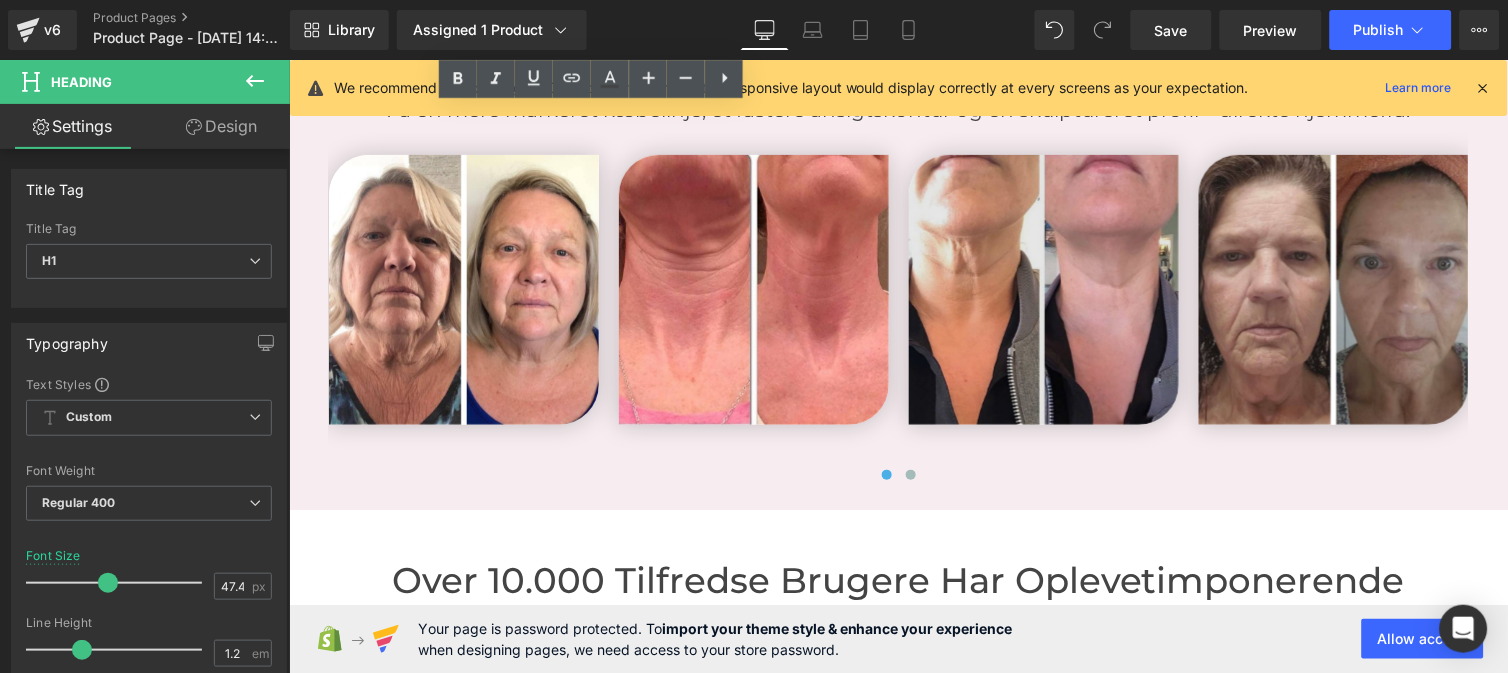 scroll, scrollTop: 3568, scrollLeft: 0, axis: vertical 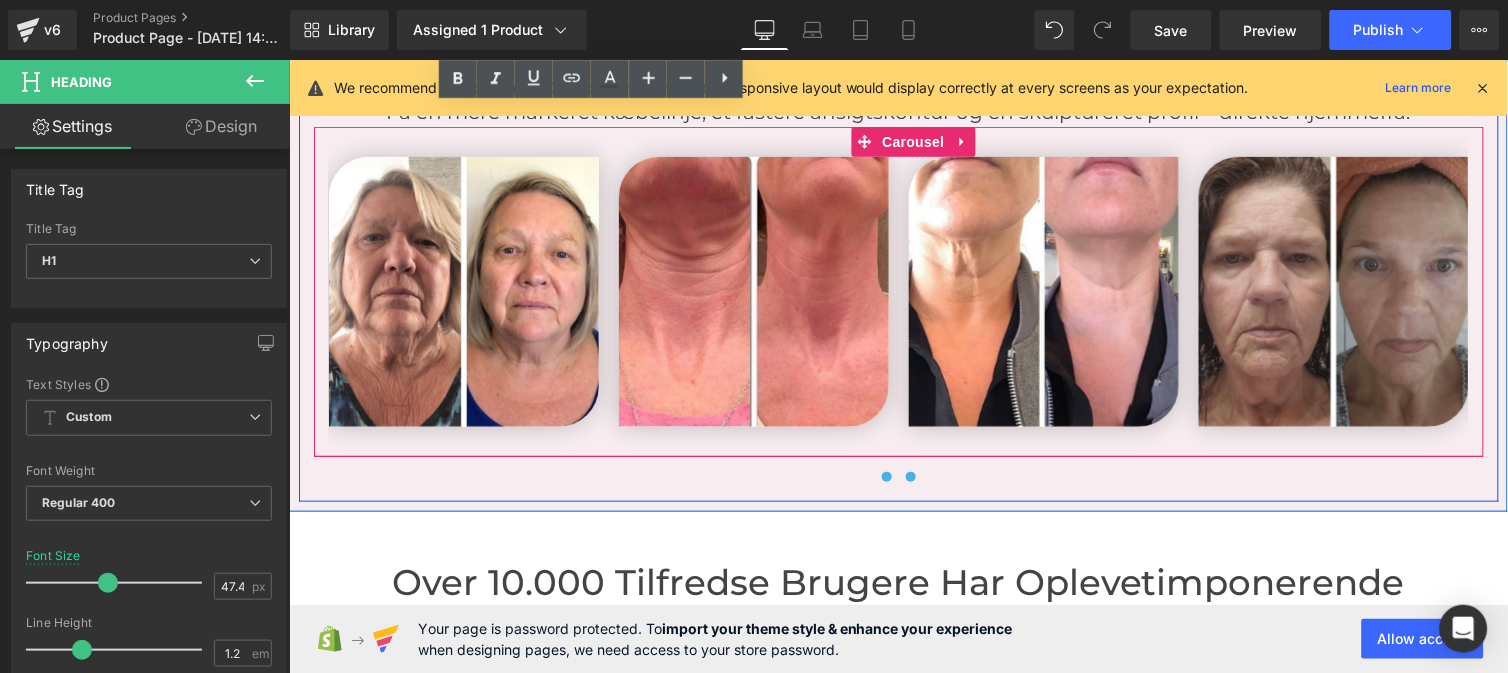 click at bounding box center [910, 476] 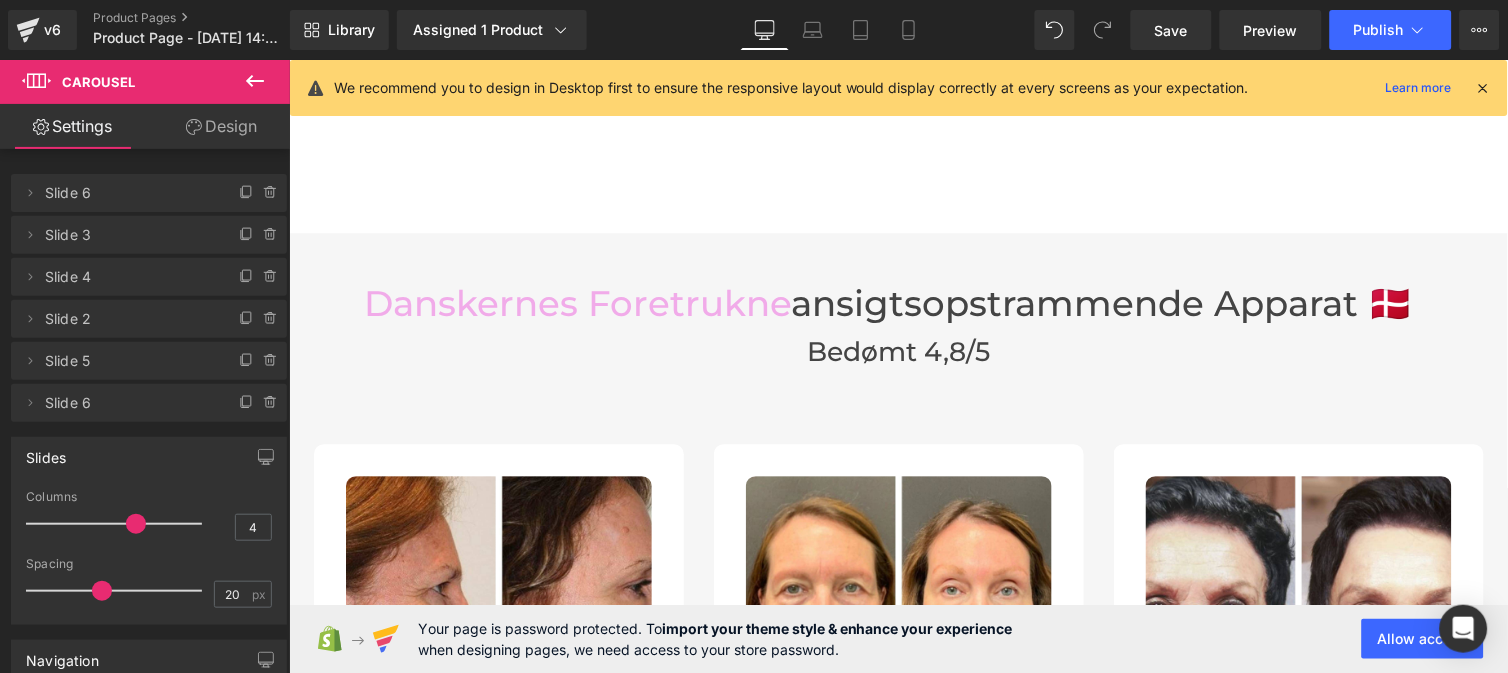 scroll, scrollTop: 4464, scrollLeft: 0, axis: vertical 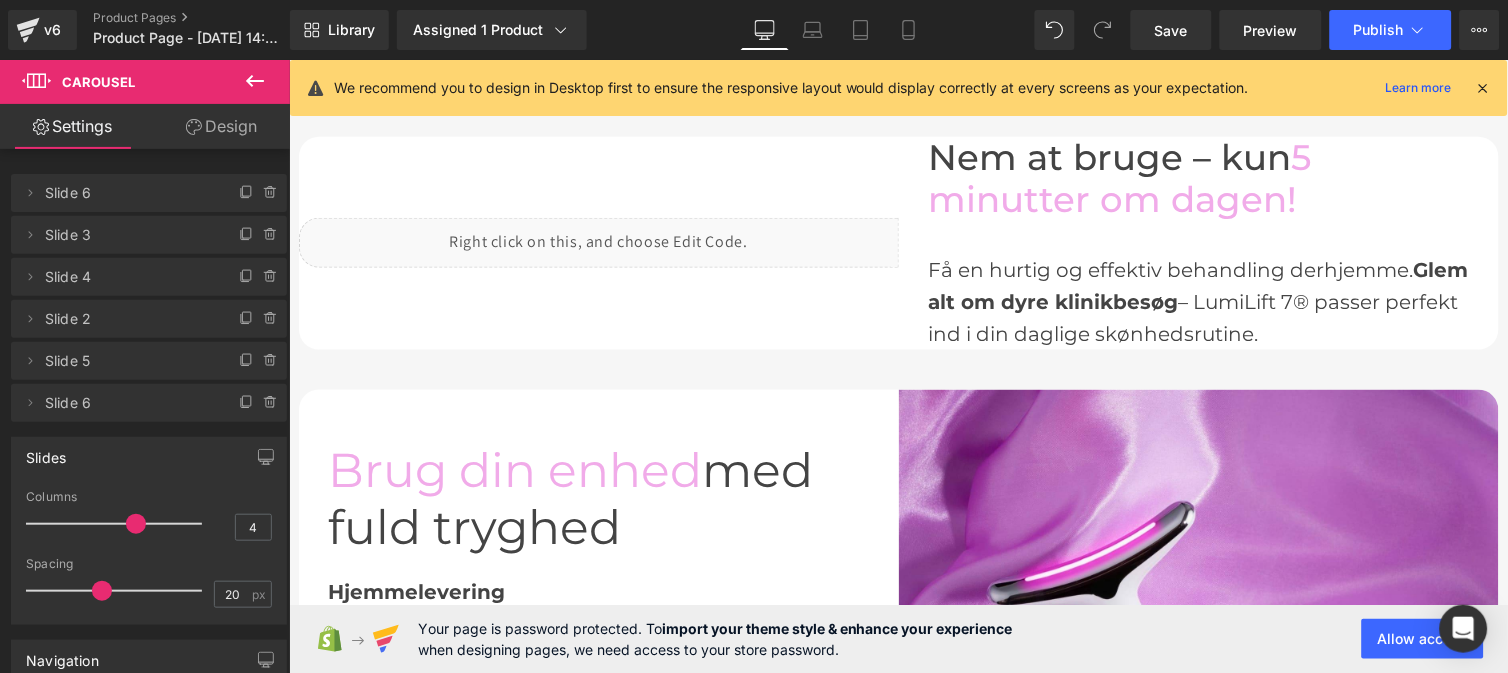 click on "Brug din enhed  med fuld tryghed" at bounding box center [598, 499] 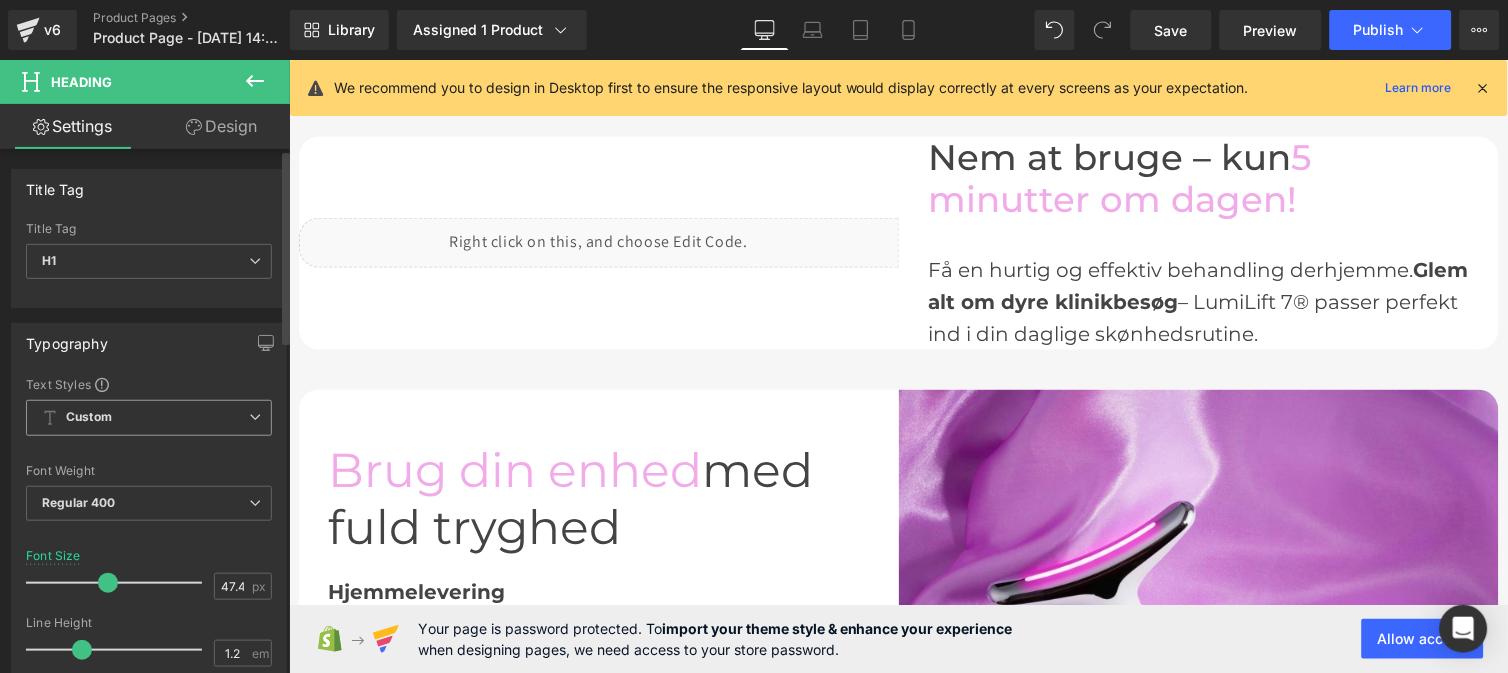 click on "Custom" at bounding box center [149, 418] 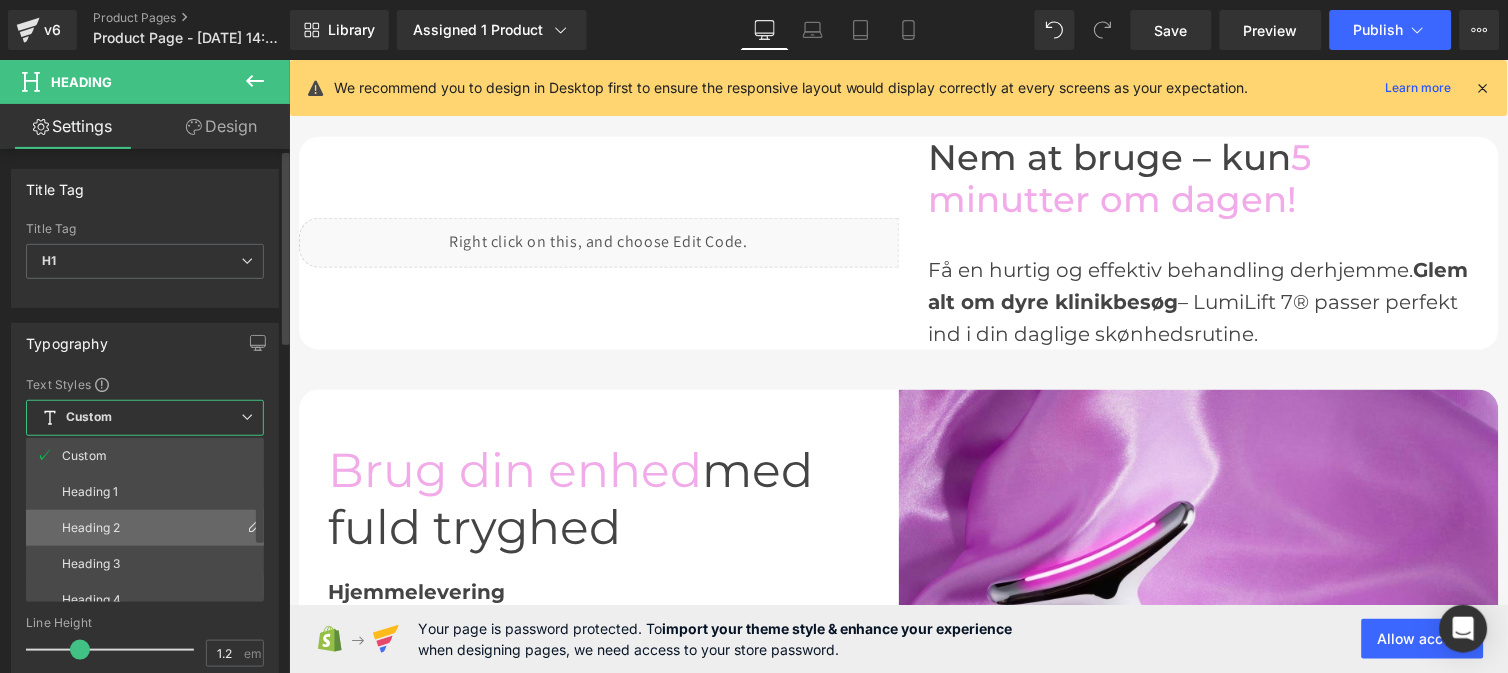 click on "Heading 2" at bounding box center [91, 528] 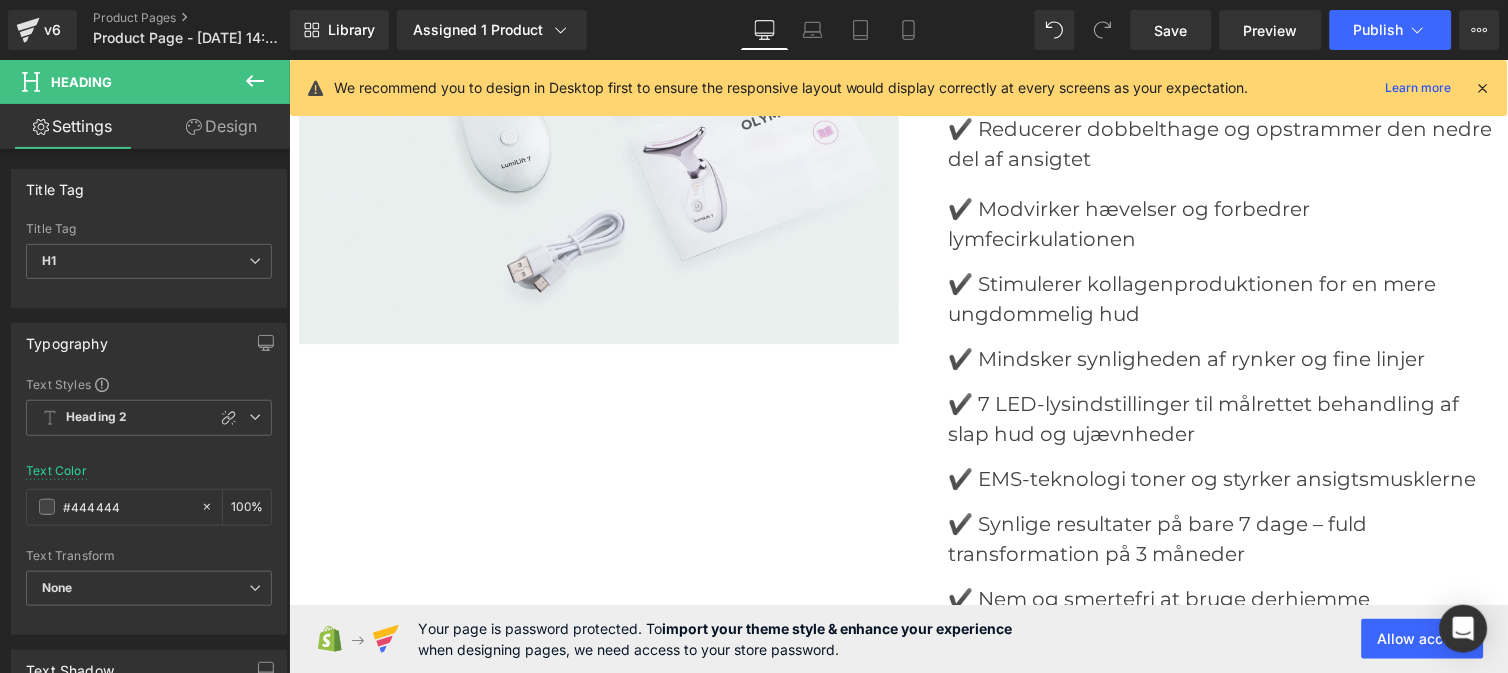 scroll, scrollTop: 6190, scrollLeft: 0, axis: vertical 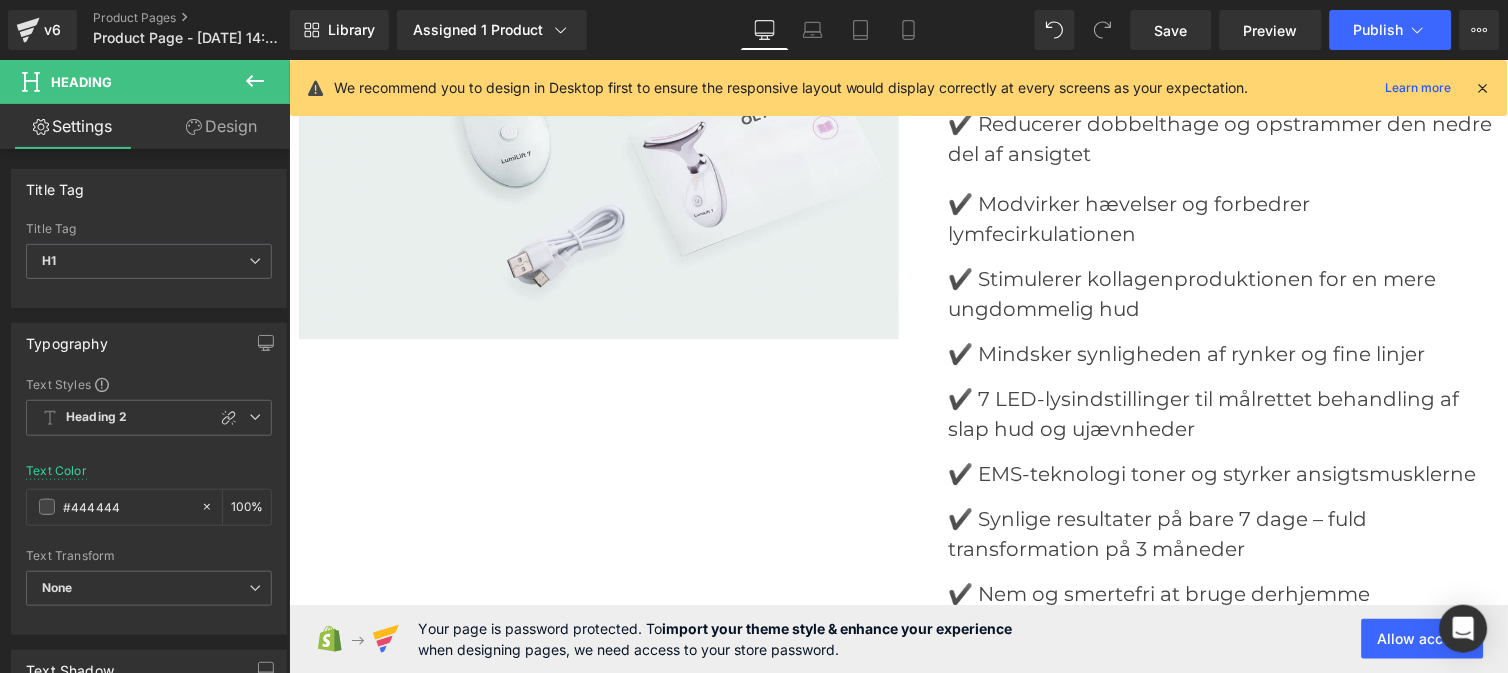 click at bounding box center [598, 38] 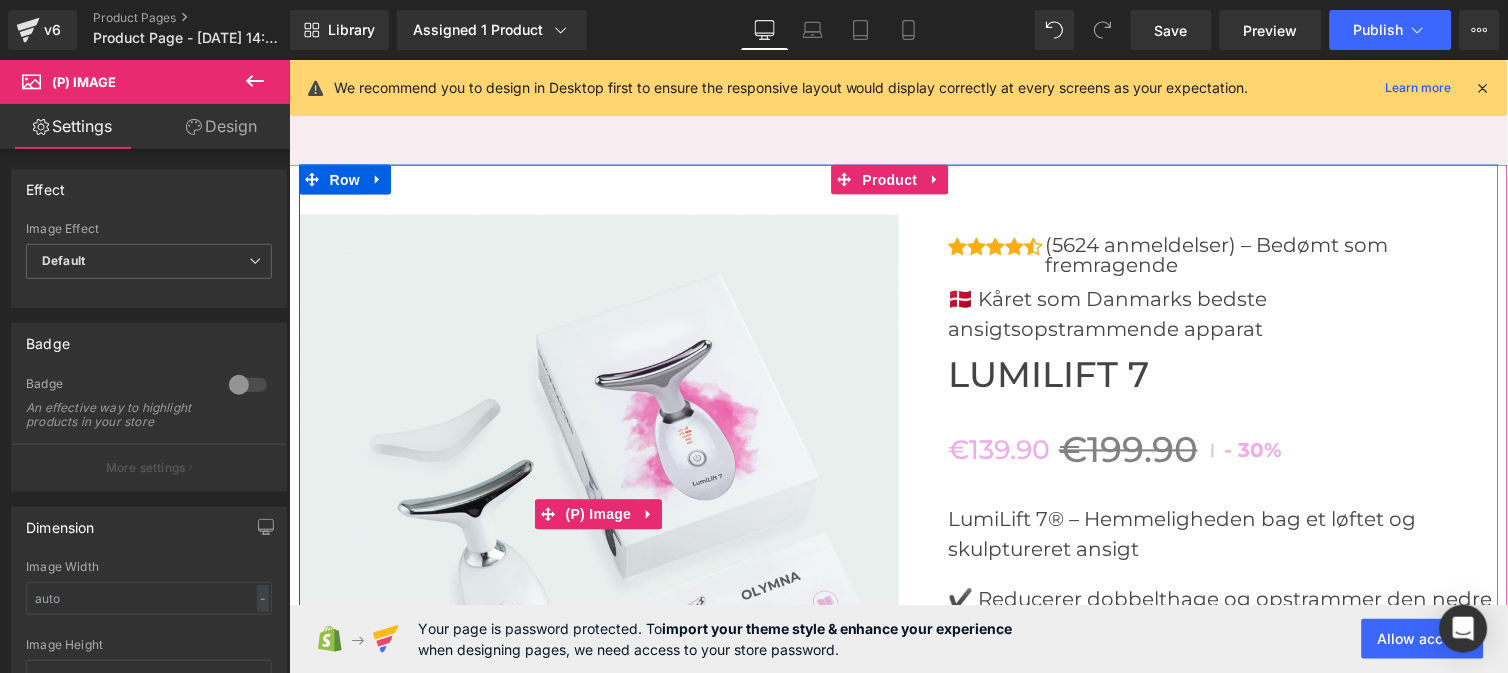 scroll, scrollTop: 5713, scrollLeft: 0, axis: vertical 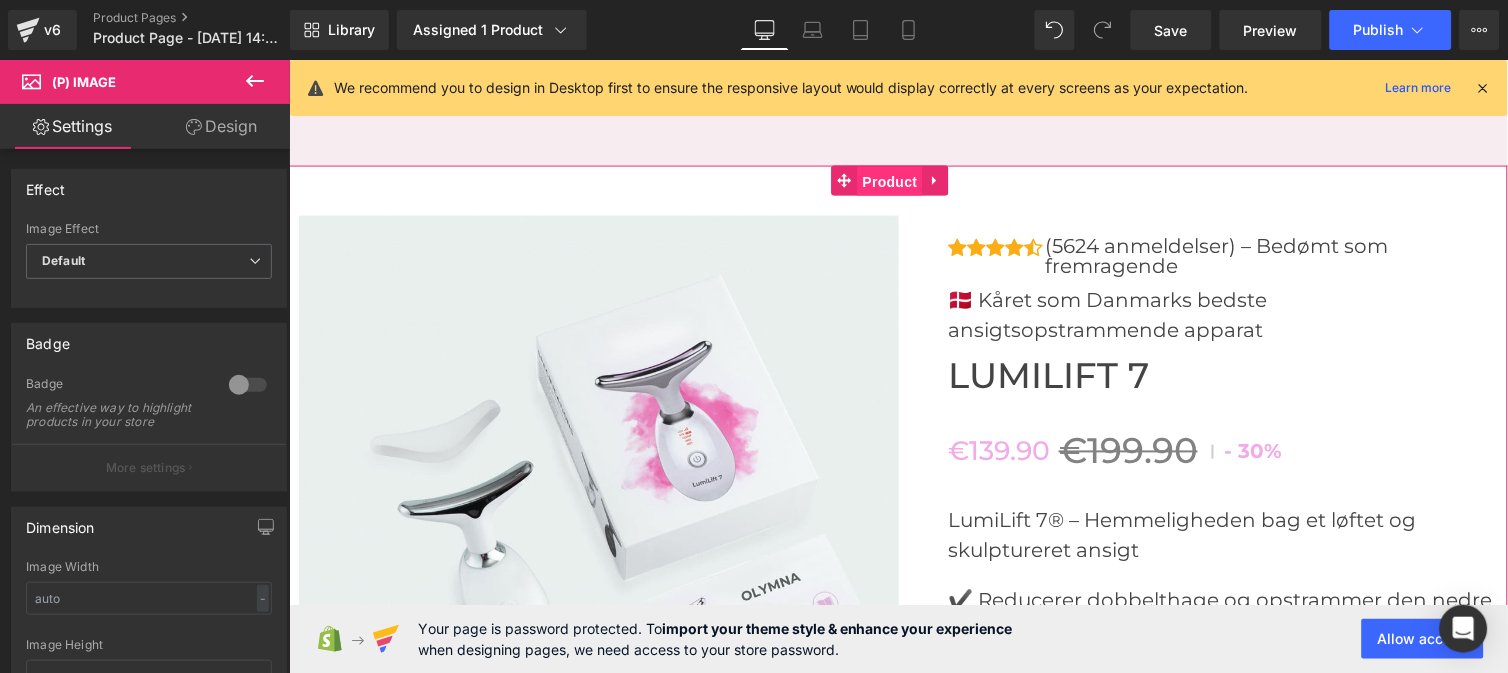 click on "Product" at bounding box center [889, 181] 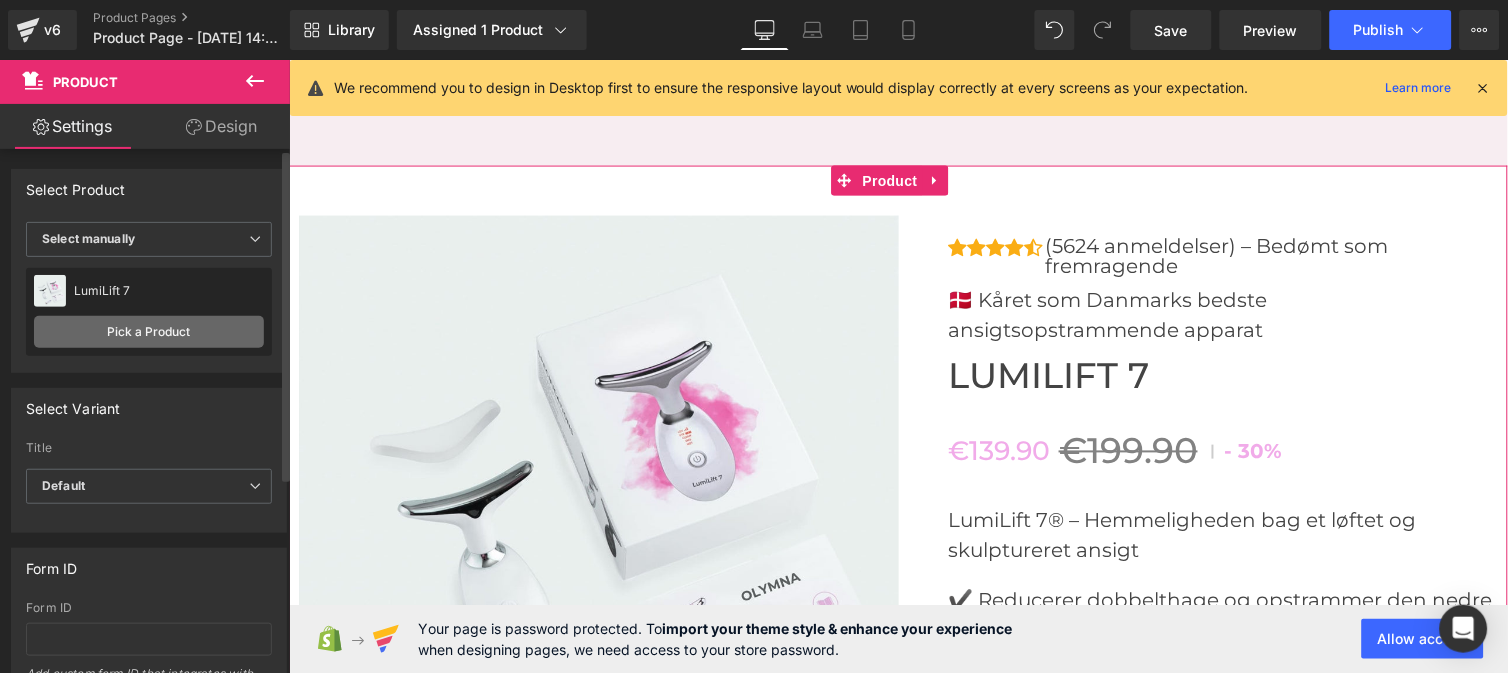 click on "Pick a Product" at bounding box center [149, 332] 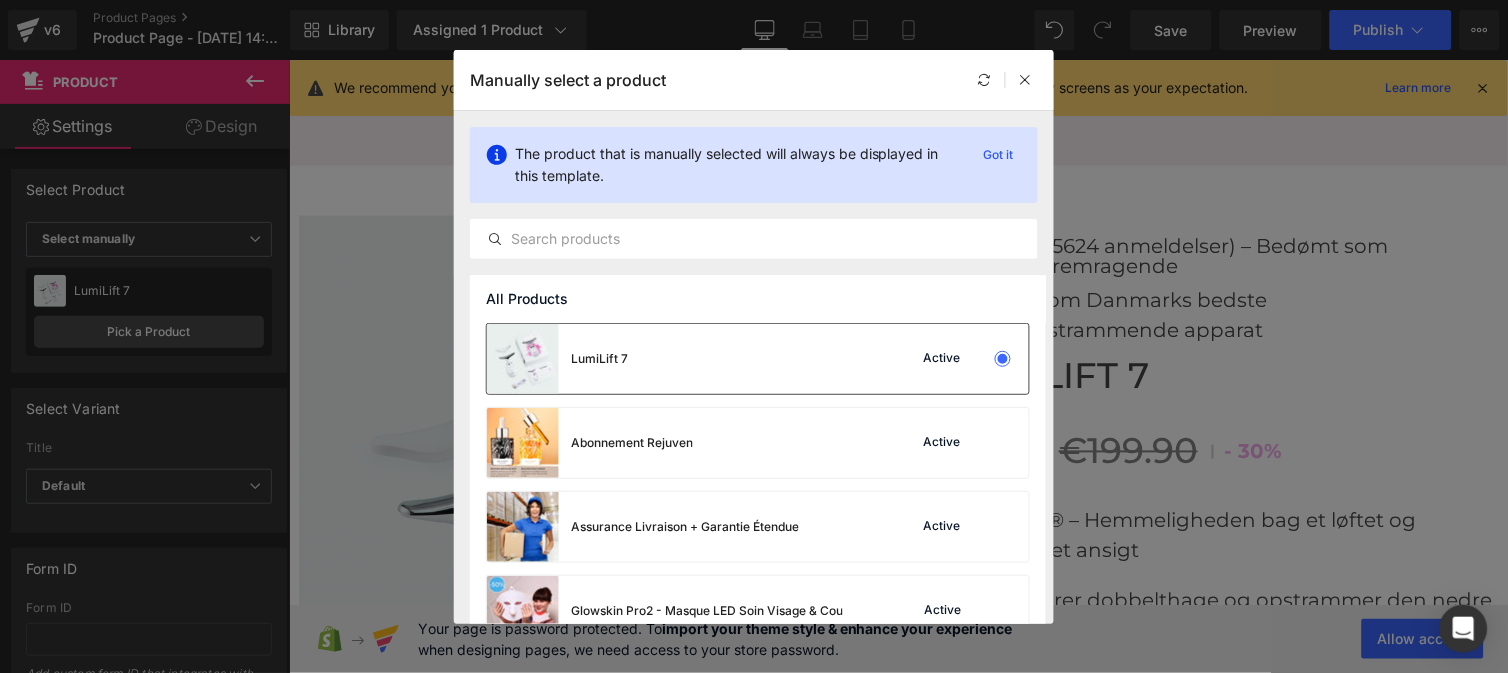 drag, startPoint x: 882, startPoint y: 373, endPoint x: 784, endPoint y: 346, distance: 101.65137 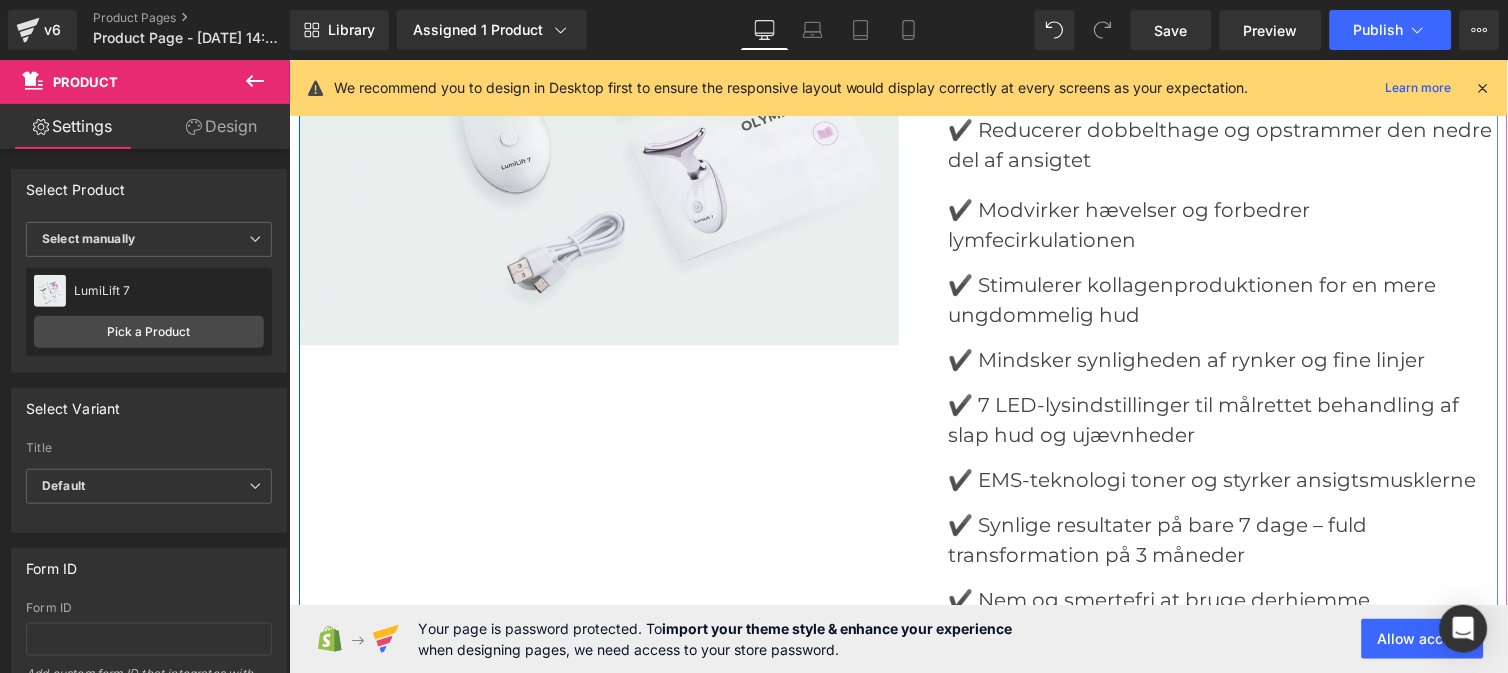 scroll, scrollTop: 6187, scrollLeft: 0, axis: vertical 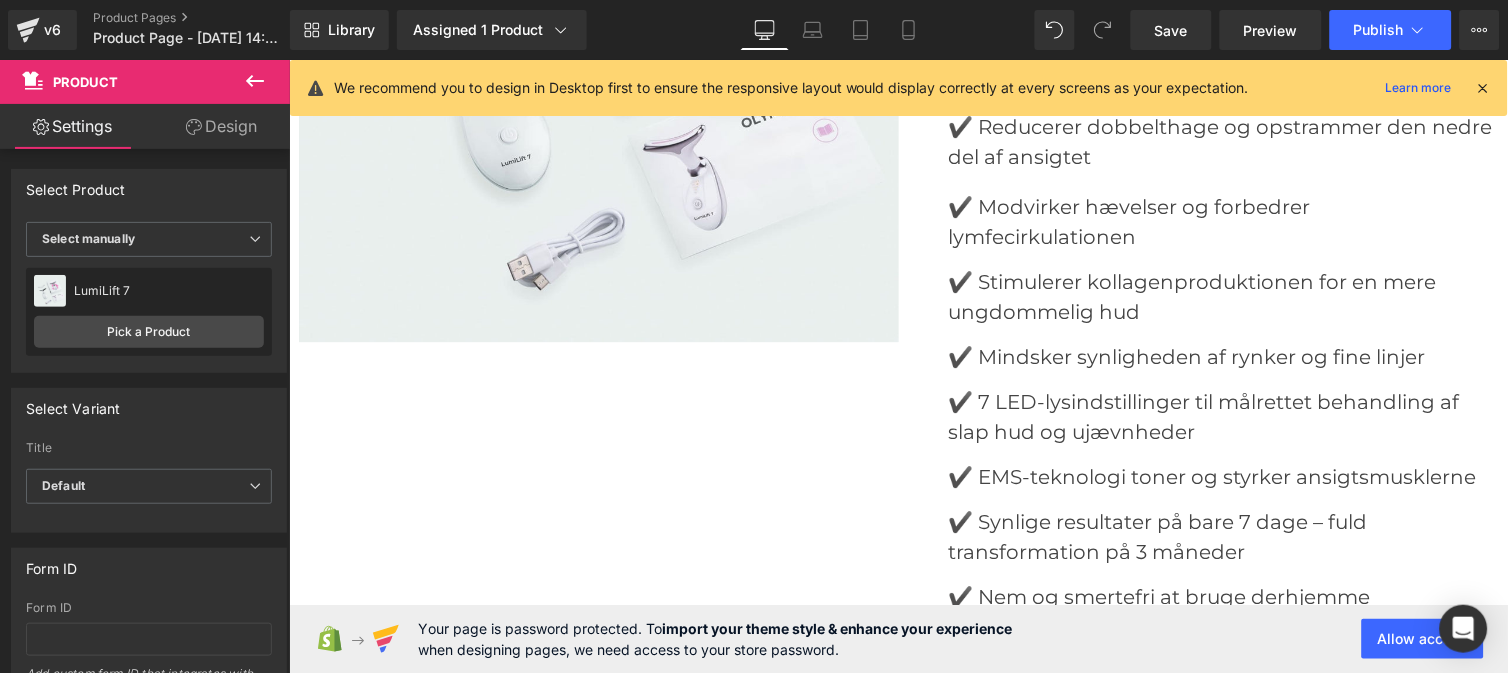 click 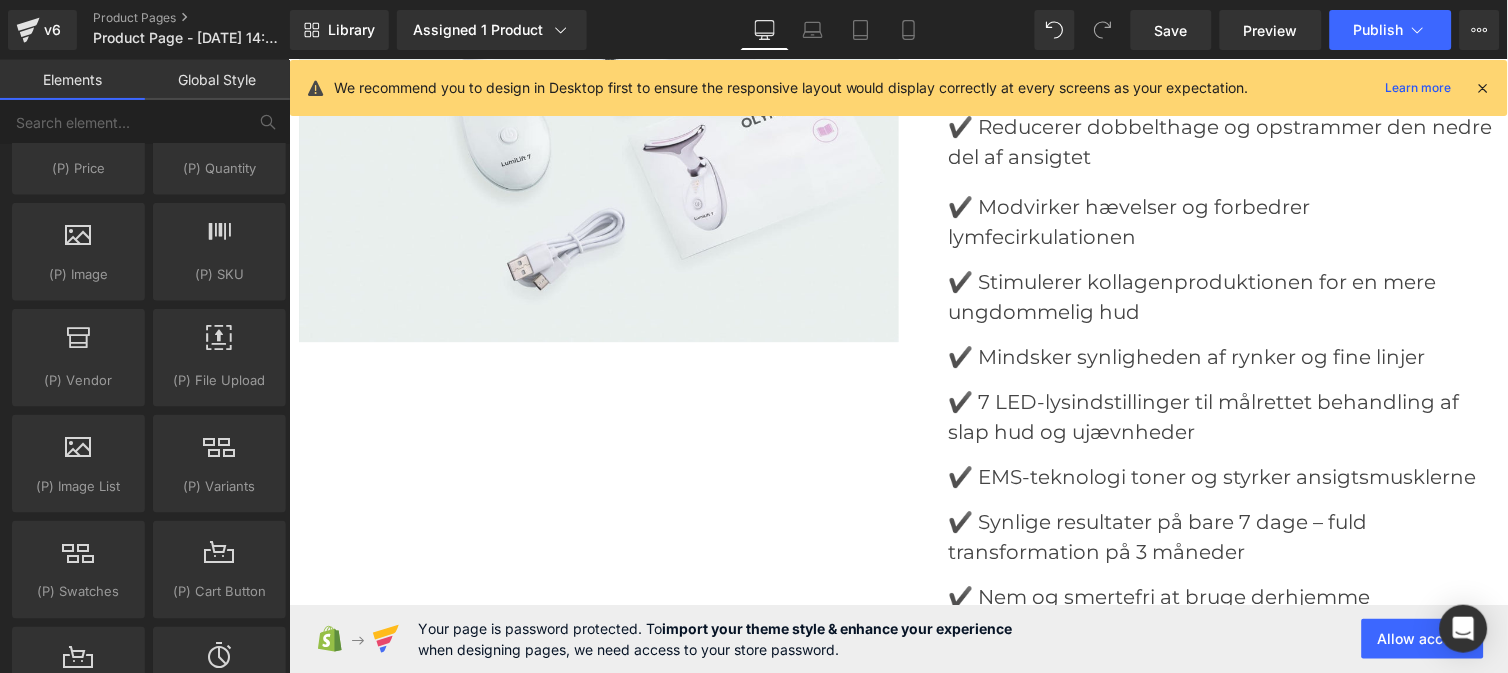 scroll, scrollTop: 2116, scrollLeft: 0, axis: vertical 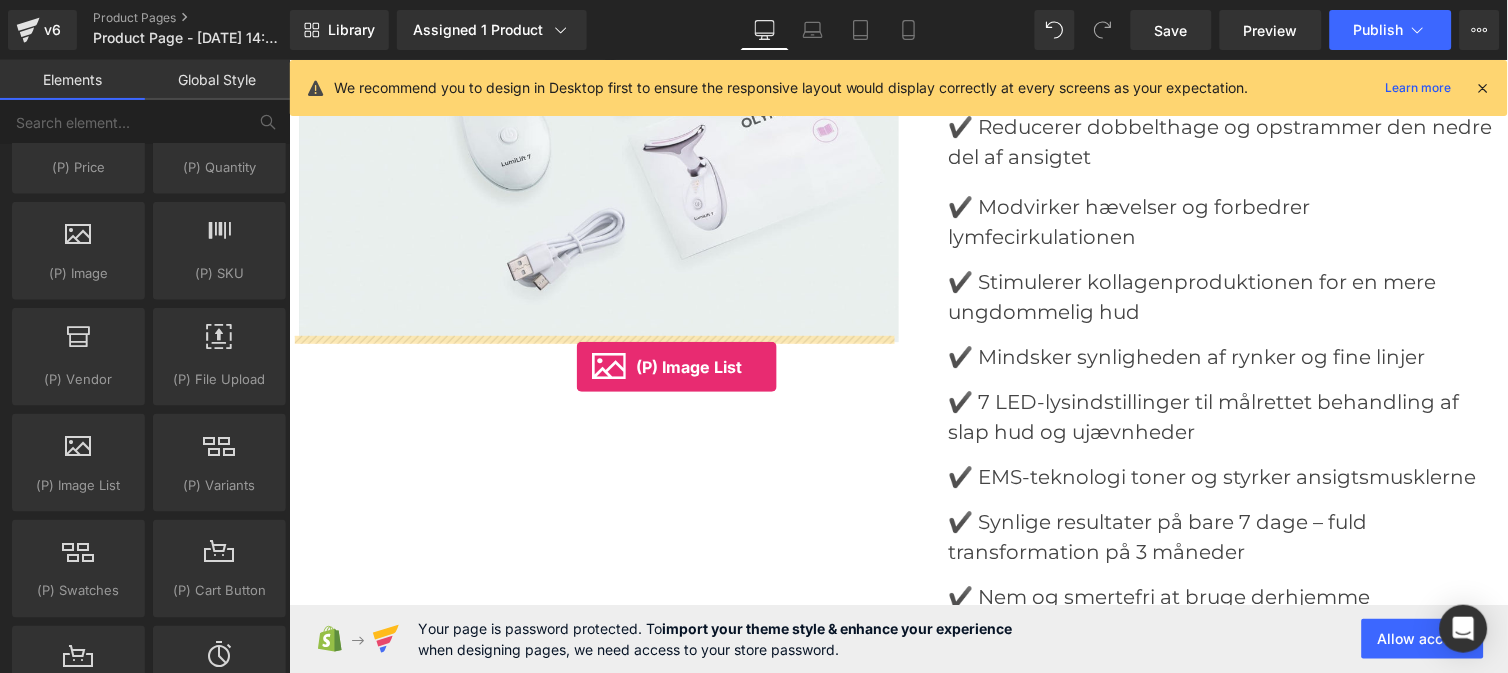 drag, startPoint x: 364, startPoint y: 547, endPoint x: 575, endPoint y: 365, distance: 278.64853 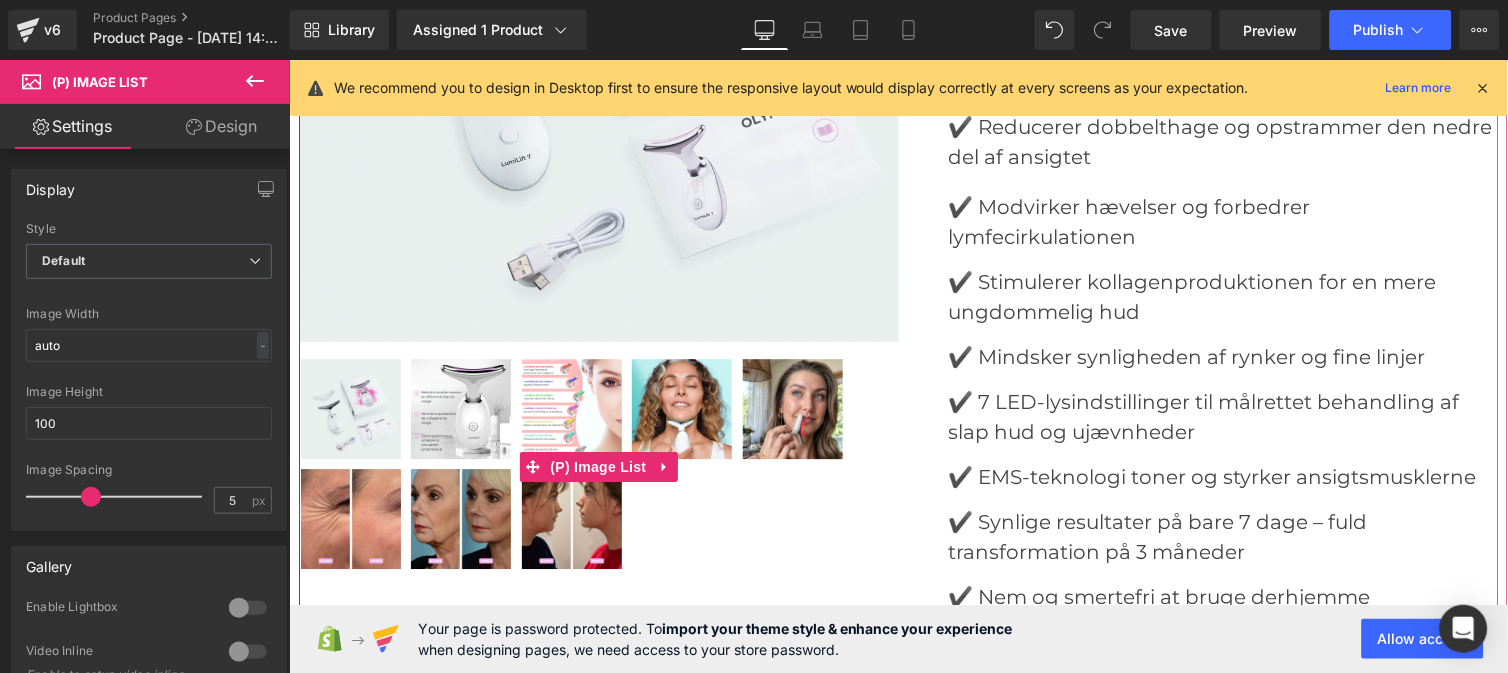 click at bounding box center [460, 408] 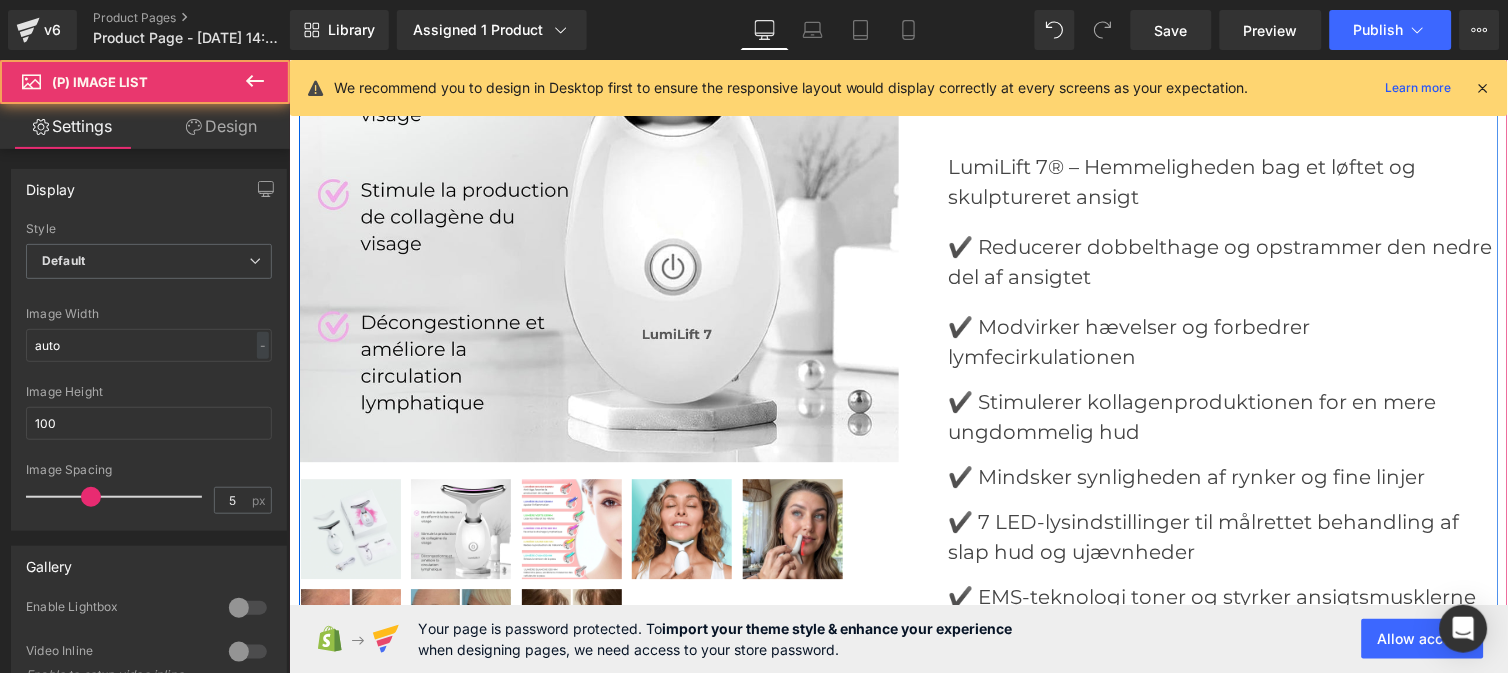 scroll, scrollTop: 6053, scrollLeft: 0, axis: vertical 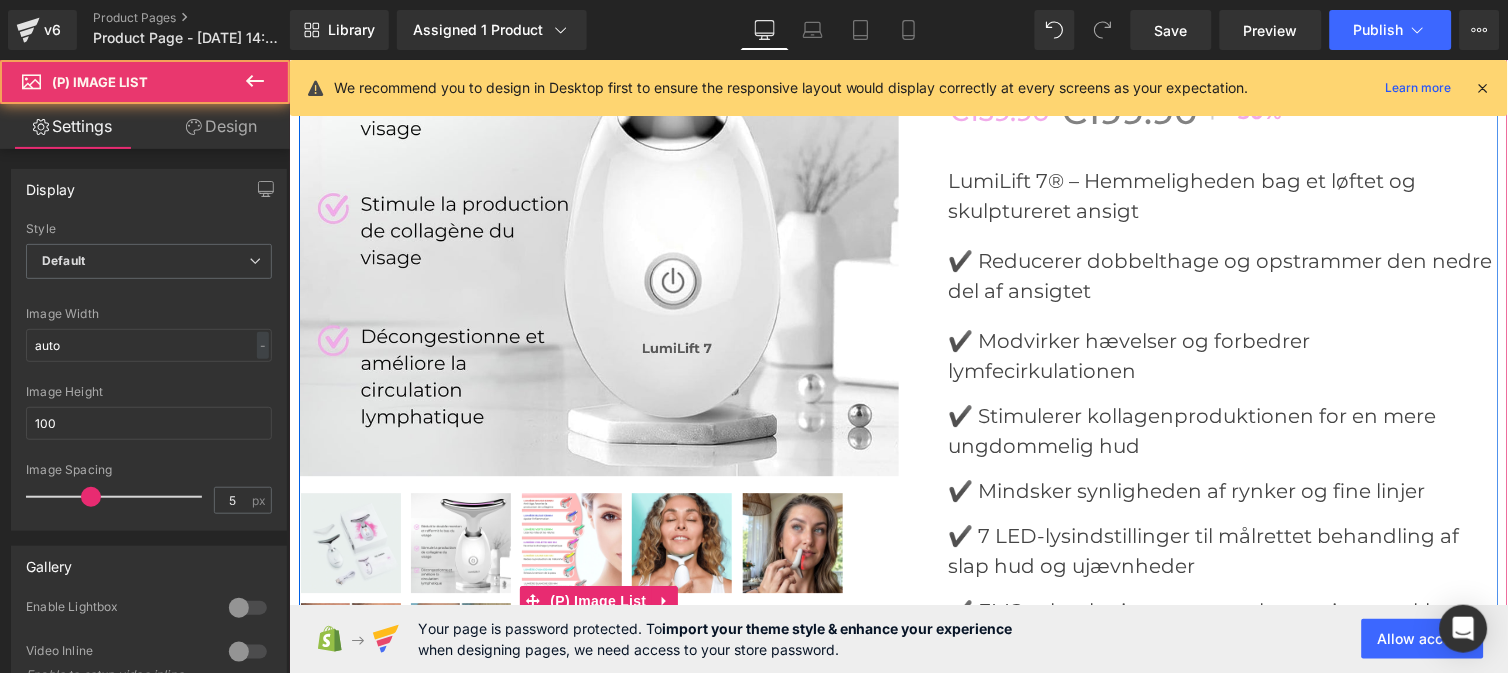 click at bounding box center [460, 542] 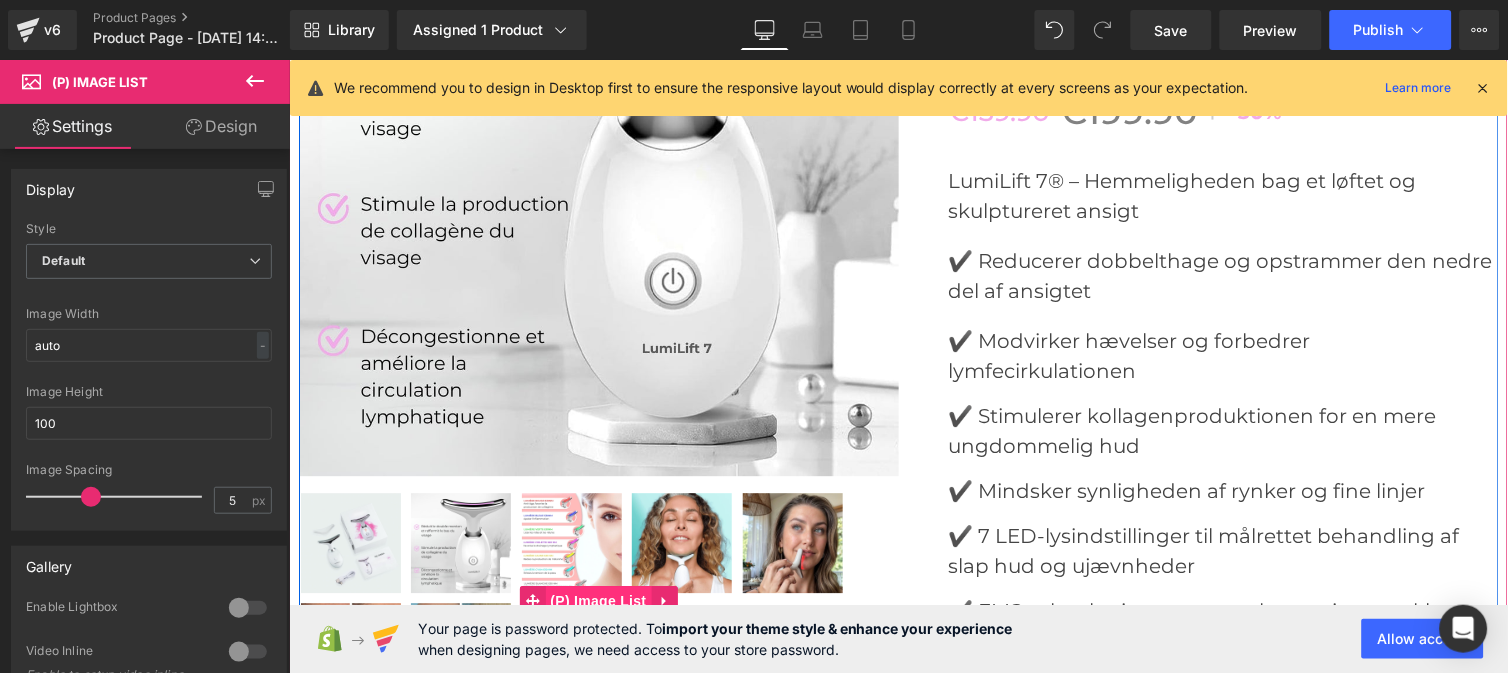 click on "(P) Image List" at bounding box center [598, 600] 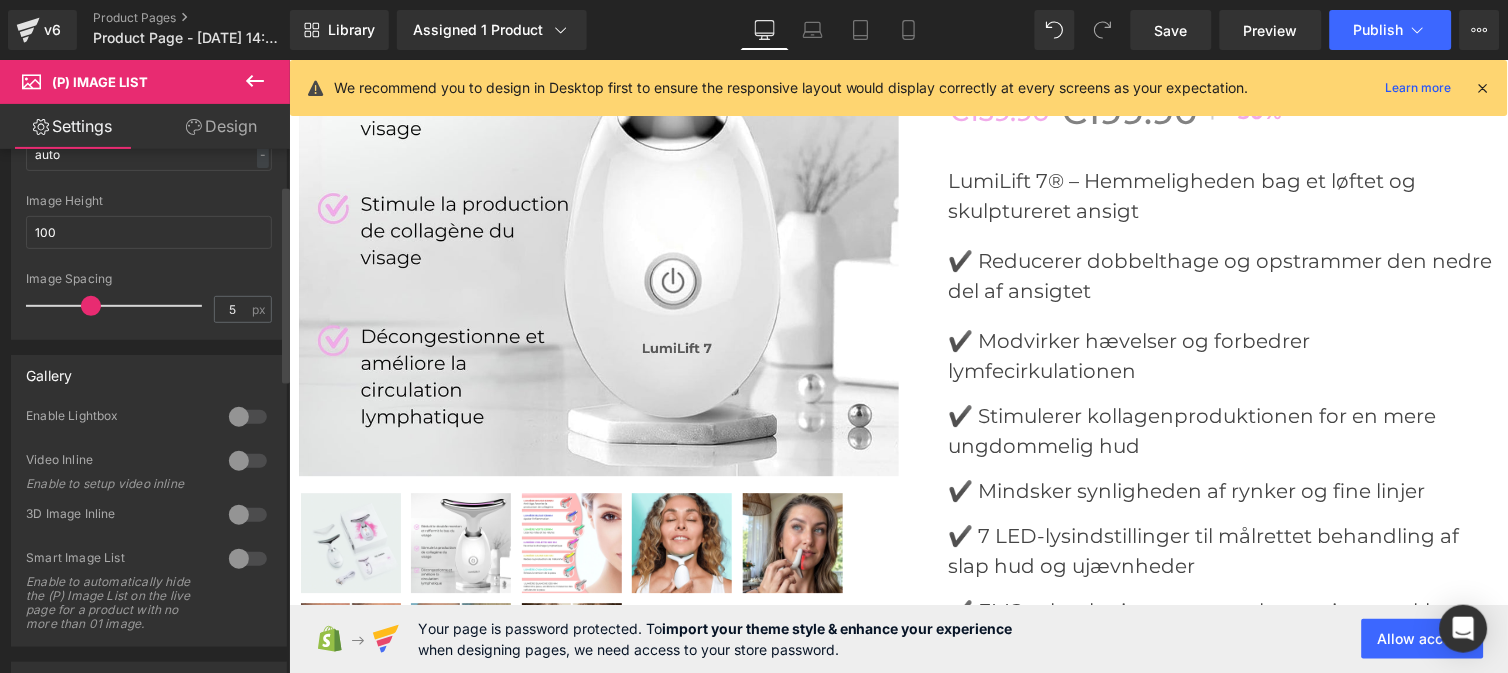 scroll, scrollTop: 41, scrollLeft: 0, axis: vertical 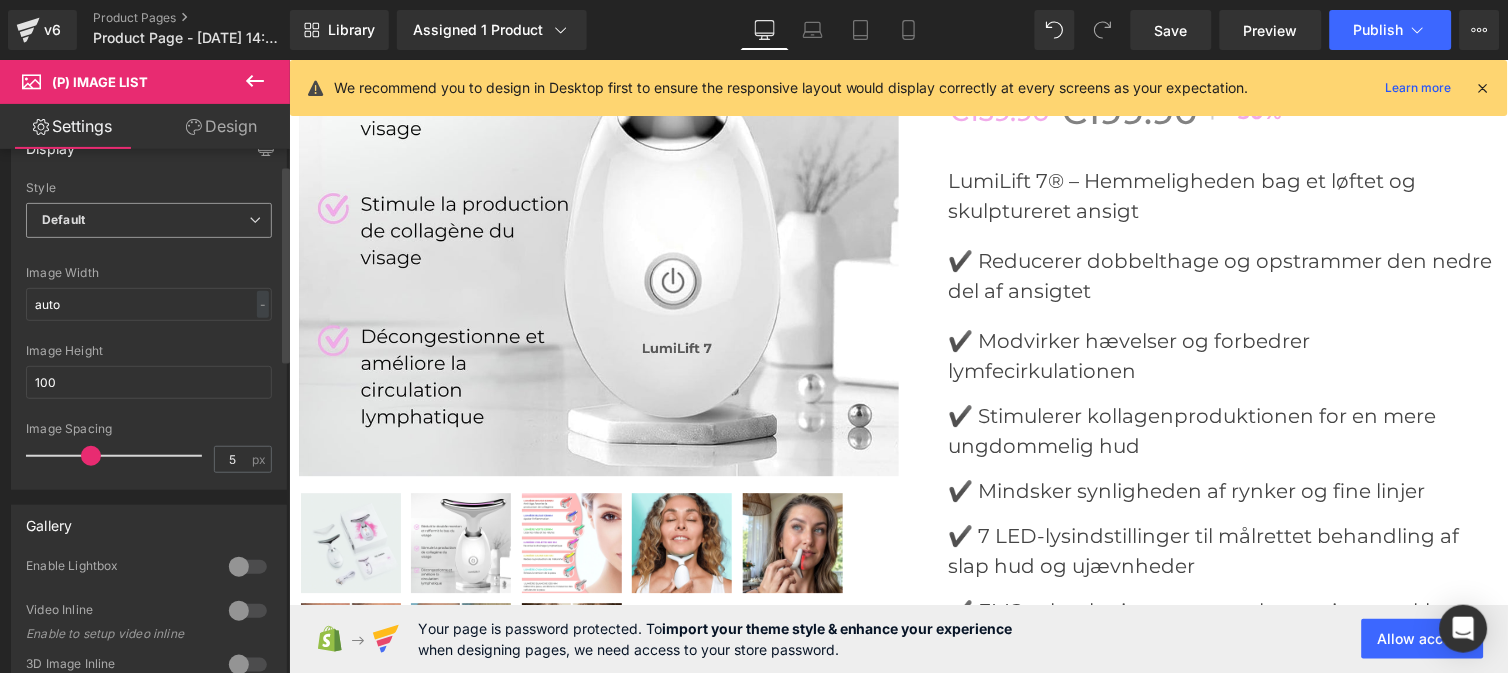 click on "Default" at bounding box center (149, 220) 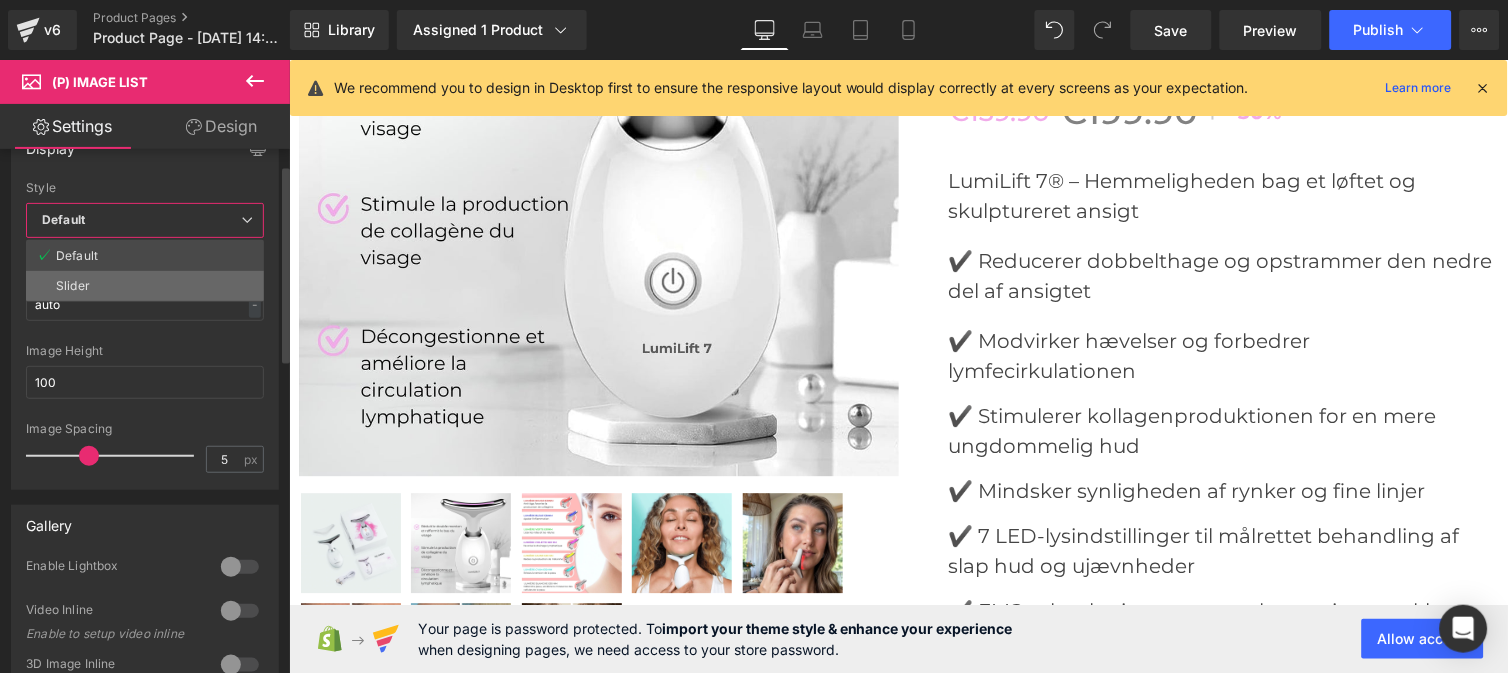 click on "Slider" at bounding box center [145, 286] 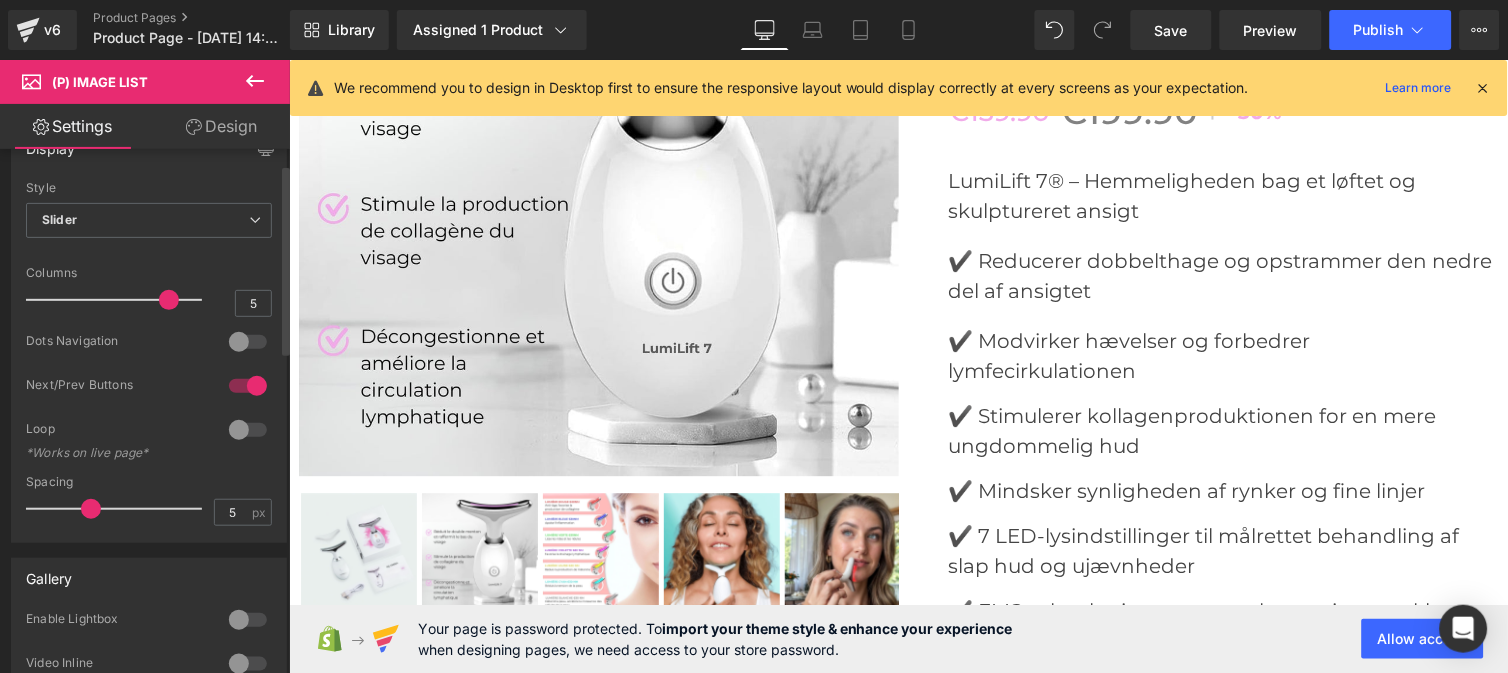 type on "4" 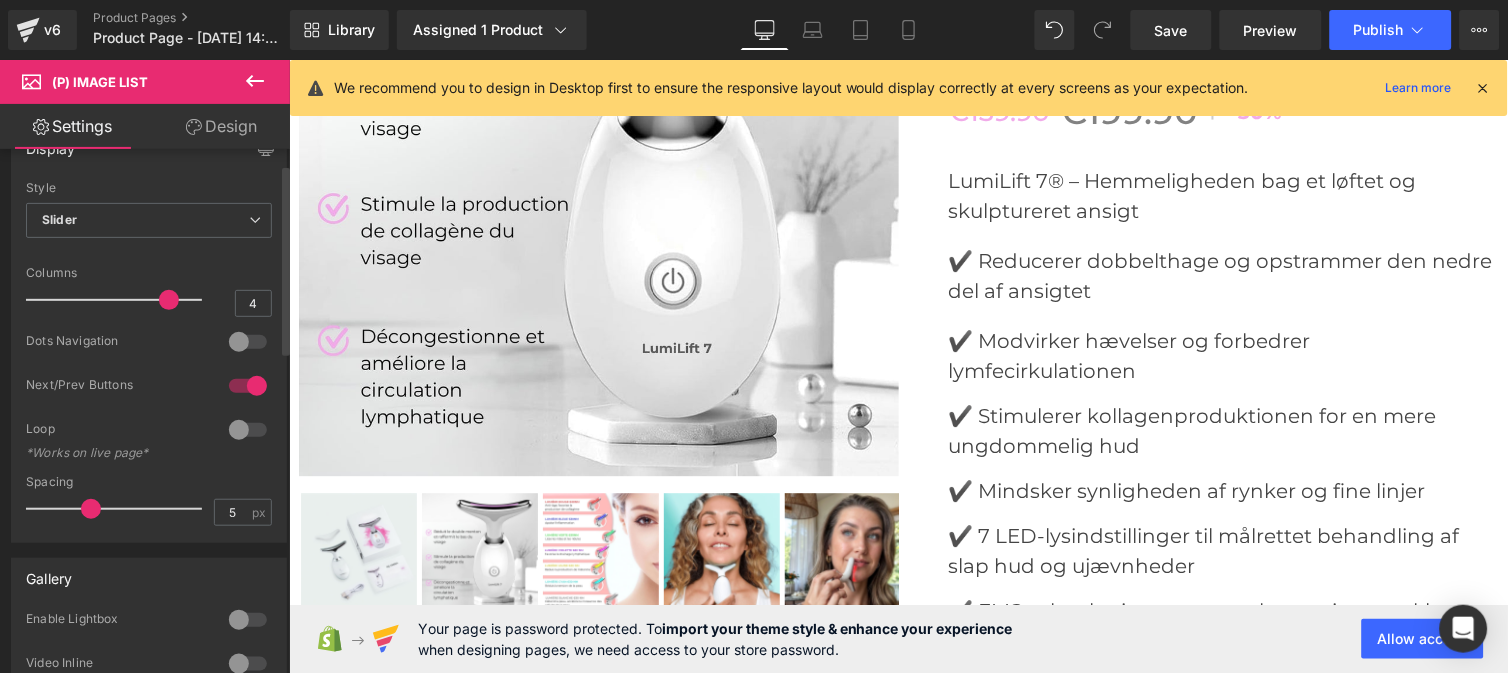 click at bounding box center (119, 300) 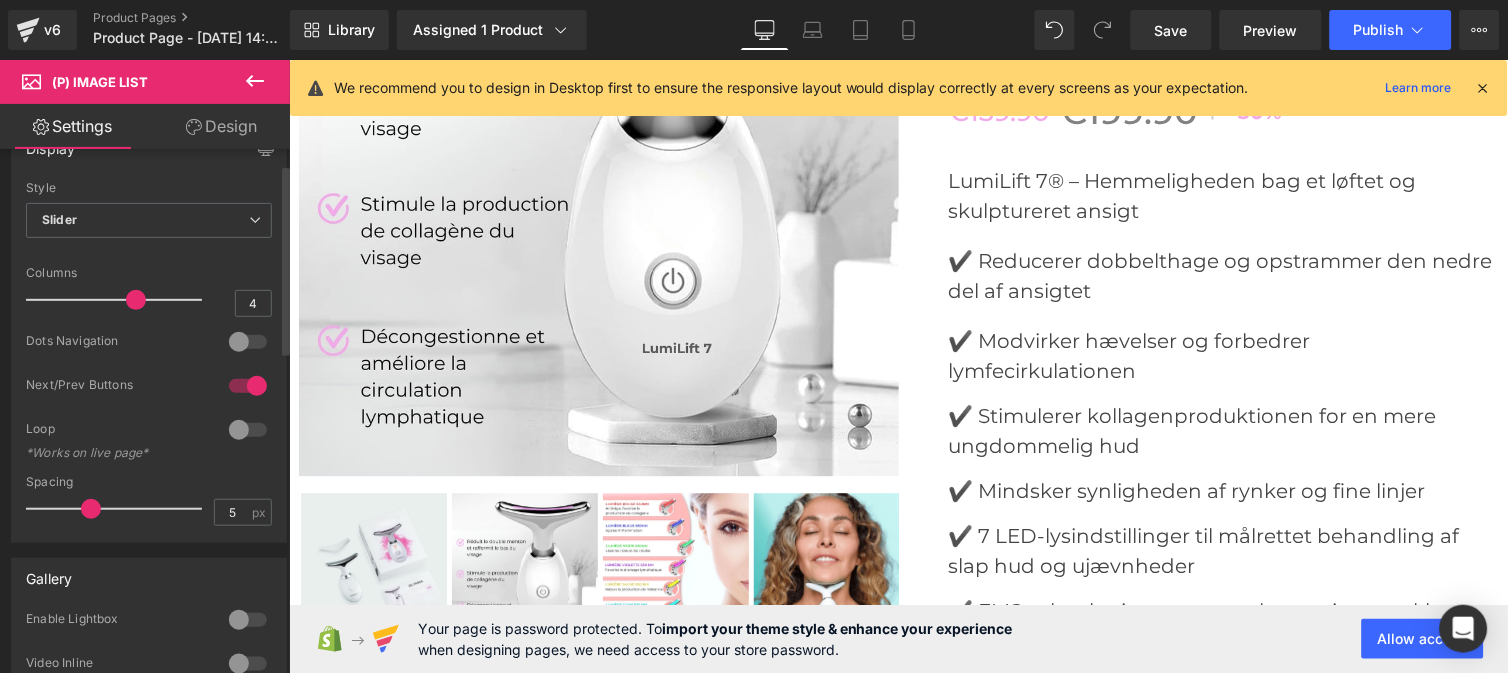 click at bounding box center (248, 342) 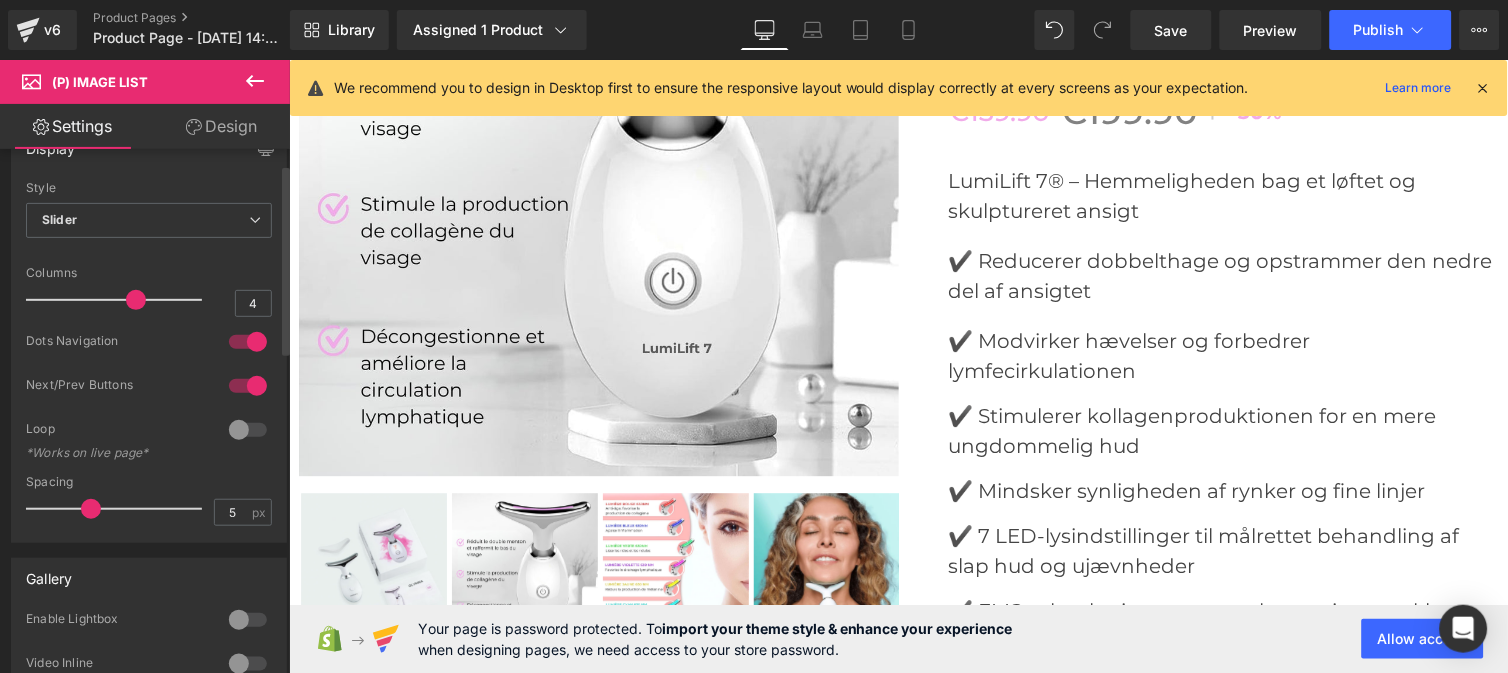 click at bounding box center (248, 386) 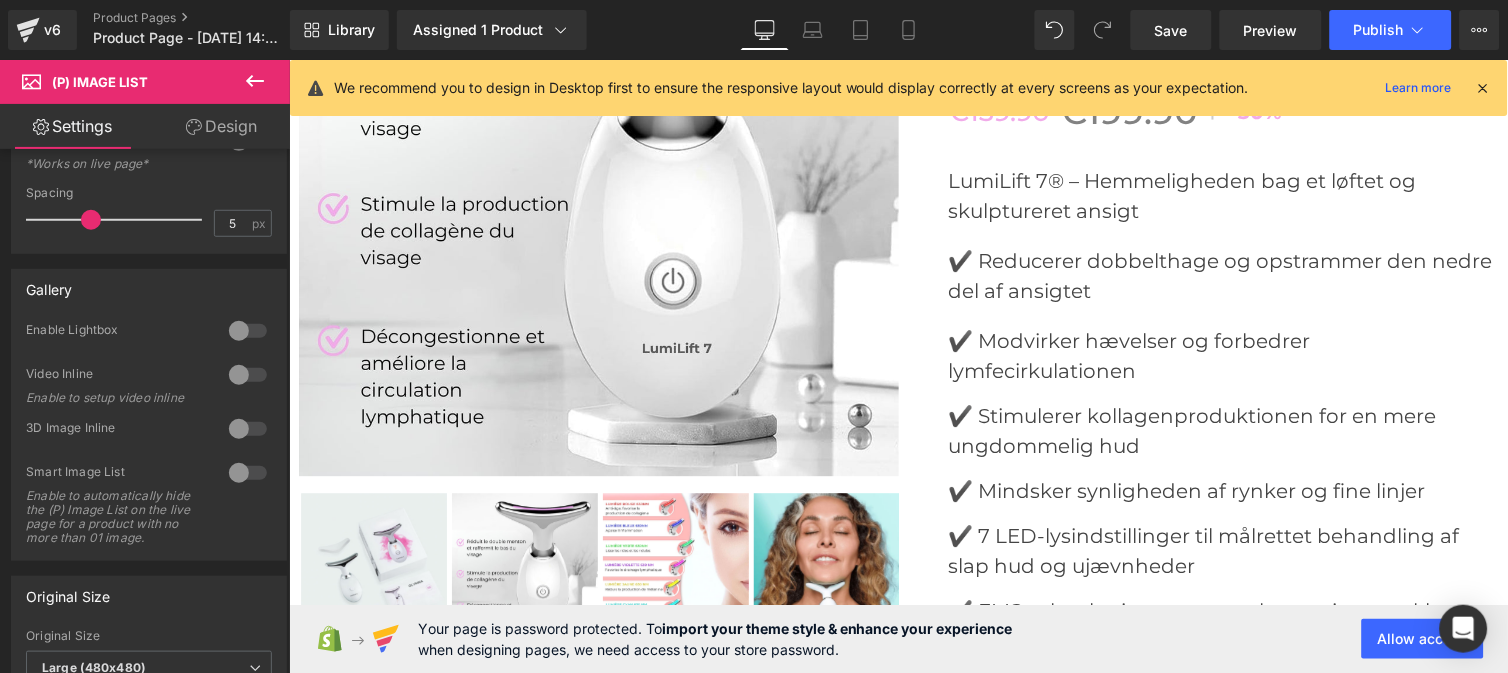 scroll, scrollTop: 331, scrollLeft: 0, axis: vertical 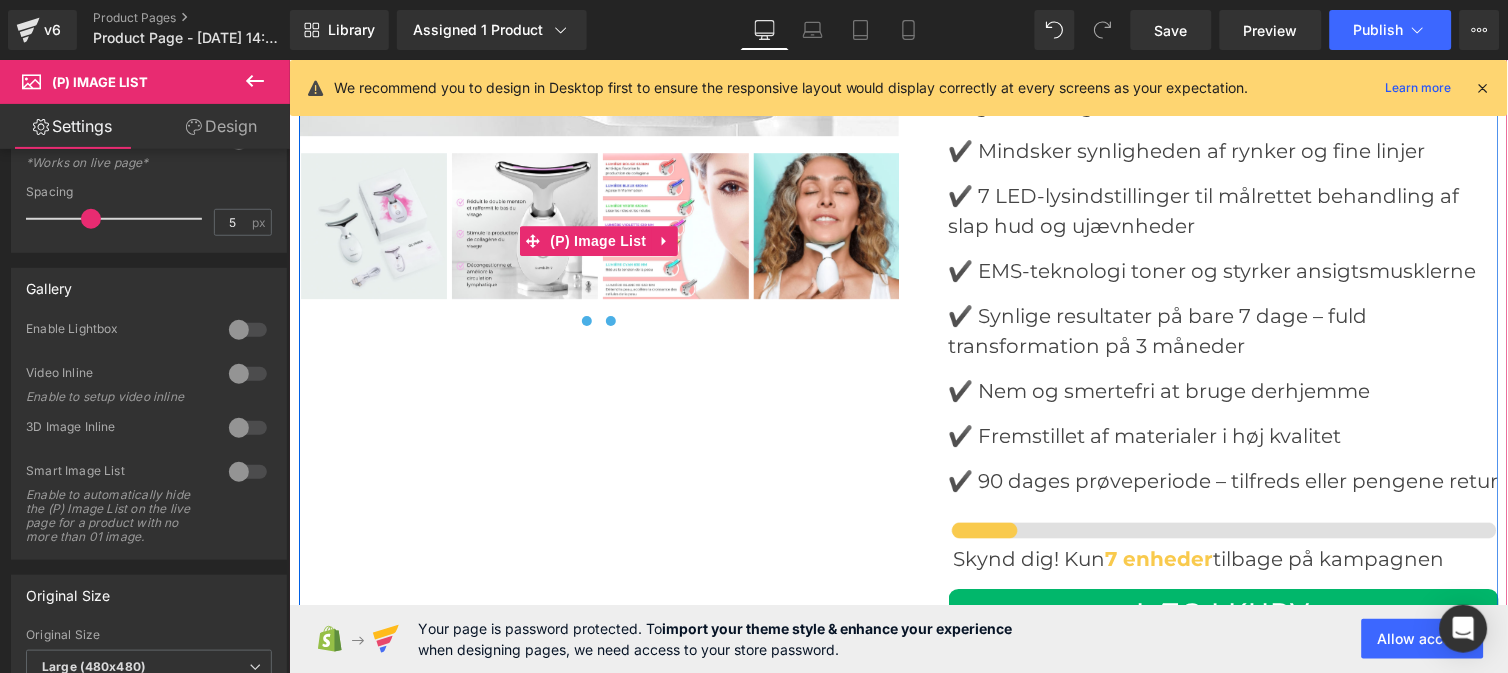 click at bounding box center [610, 320] 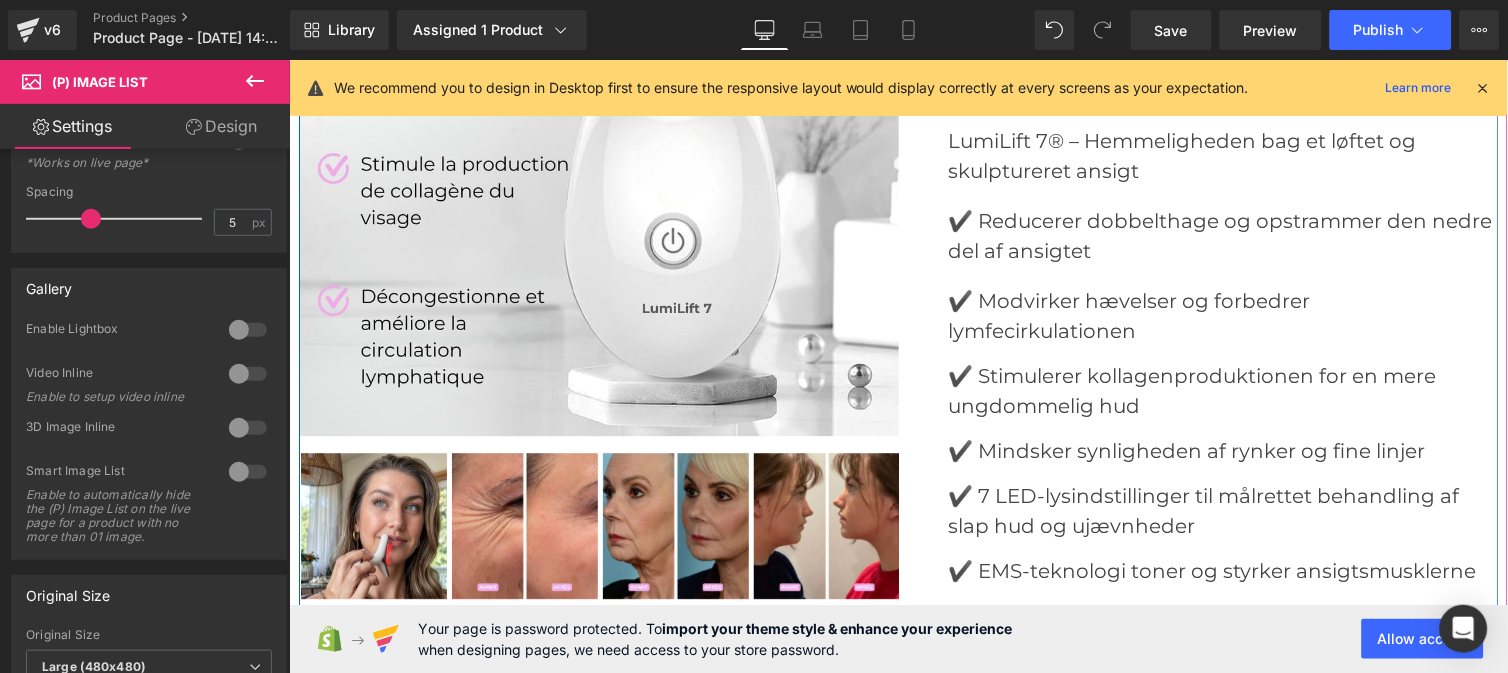 scroll, scrollTop: 6092, scrollLeft: 0, axis: vertical 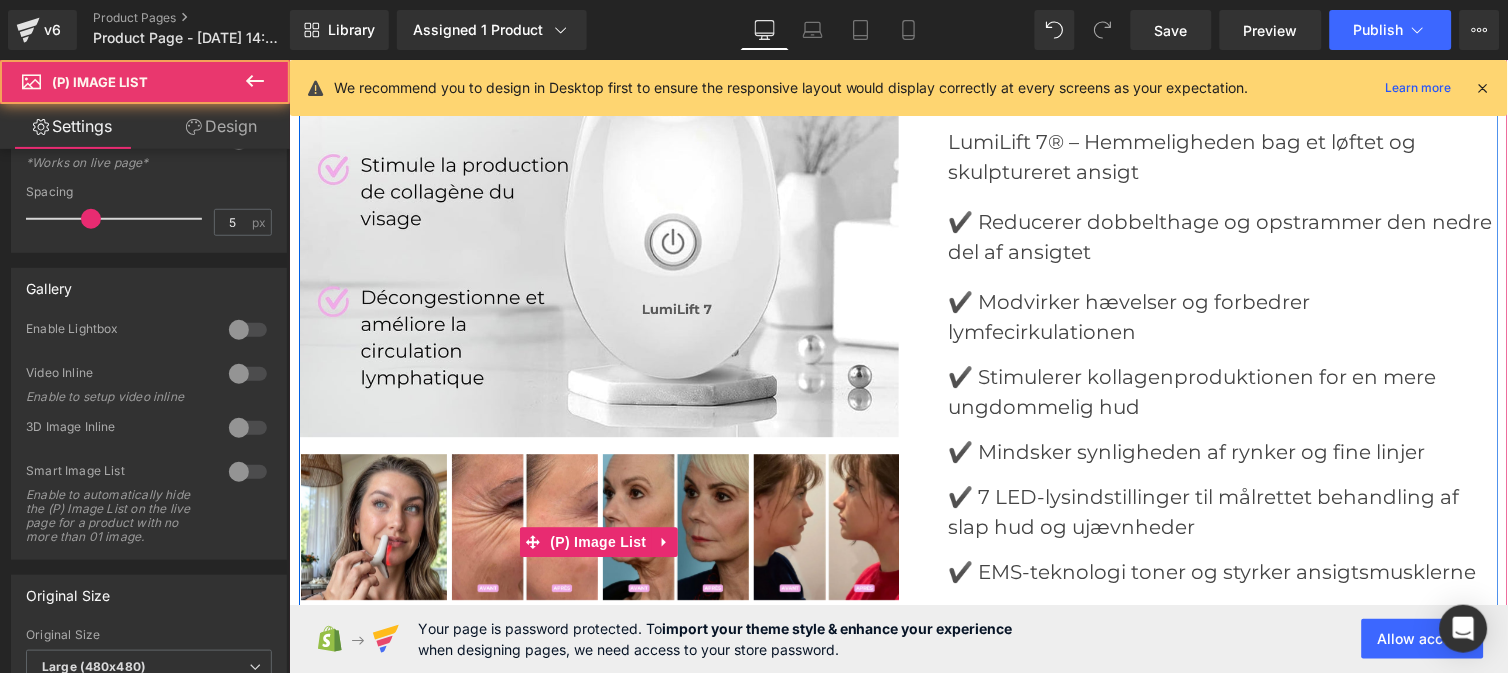 click at bounding box center (524, 526) 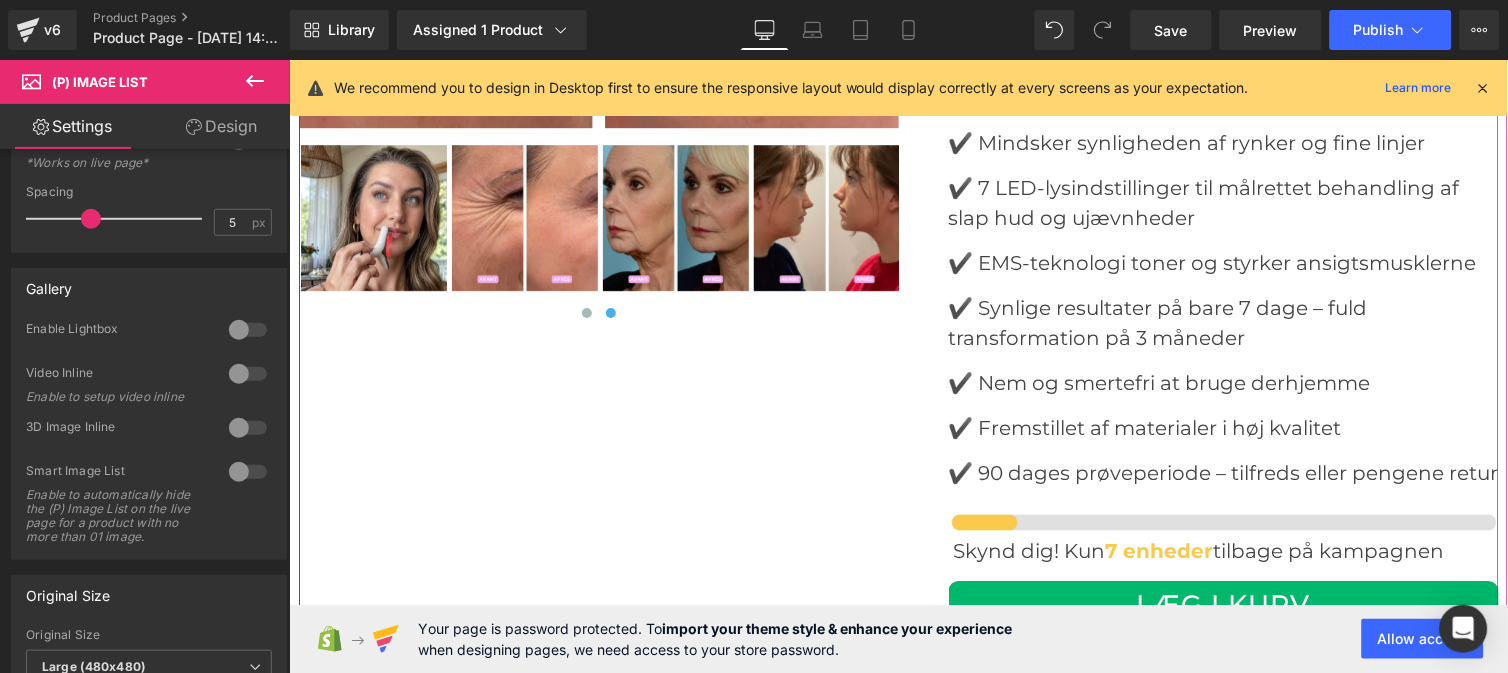 scroll, scrollTop: 6402, scrollLeft: 0, axis: vertical 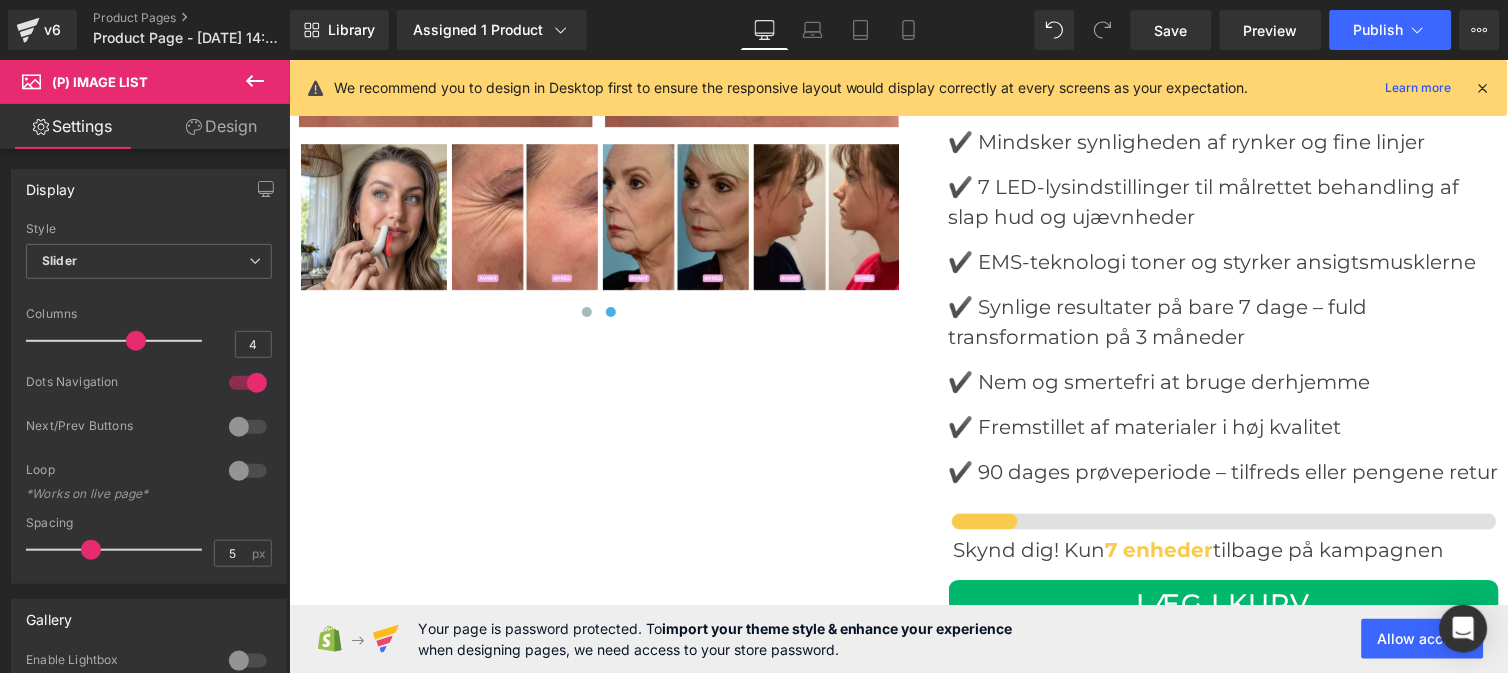 click on "Design" at bounding box center (221, 126) 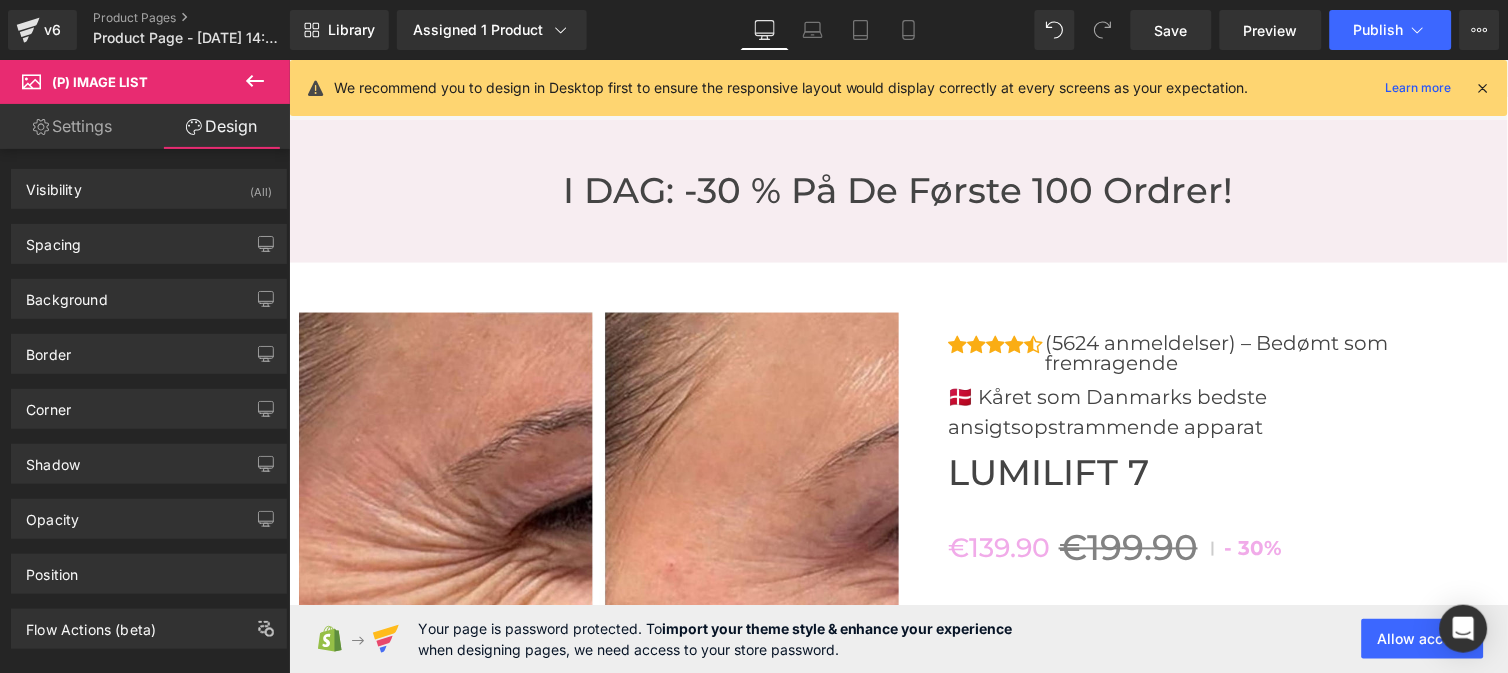 scroll, scrollTop: 5615, scrollLeft: 0, axis: vertical 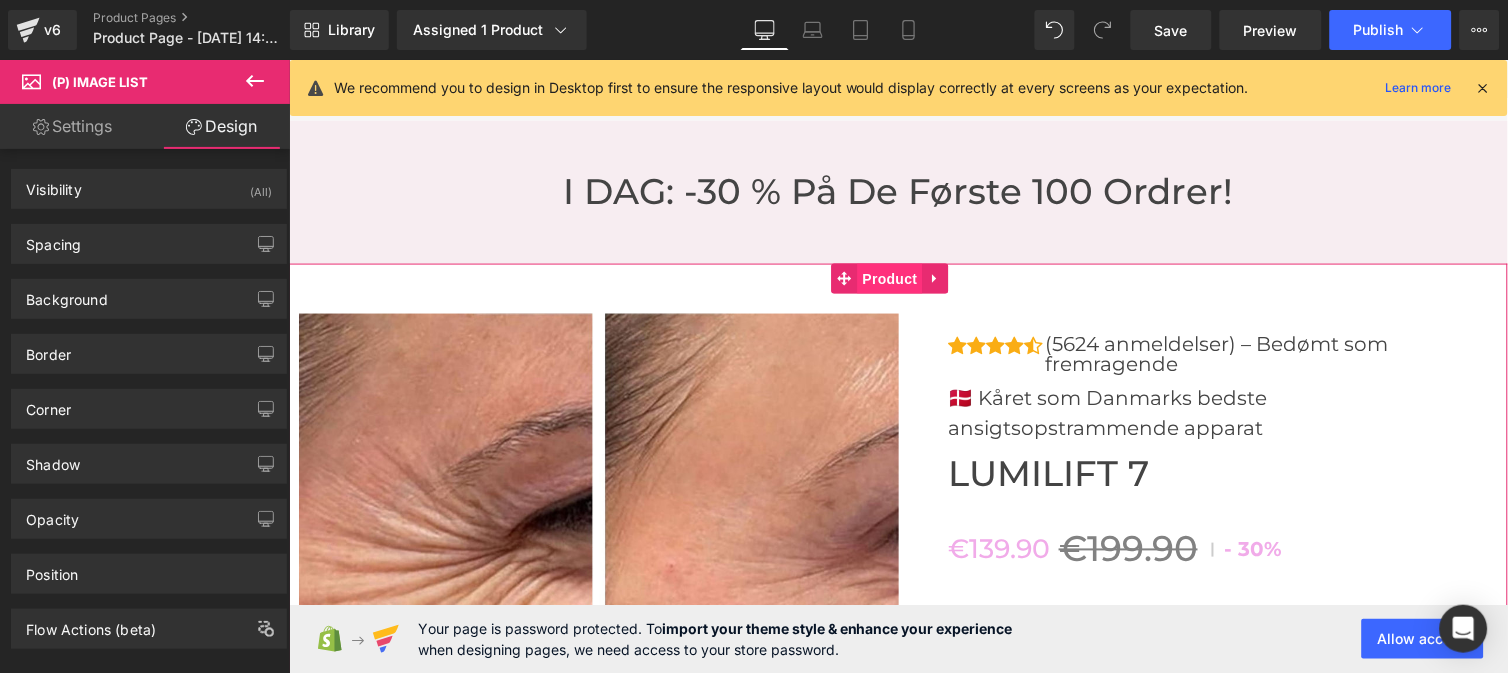 click on "Product" at bounding box center [889, 278] 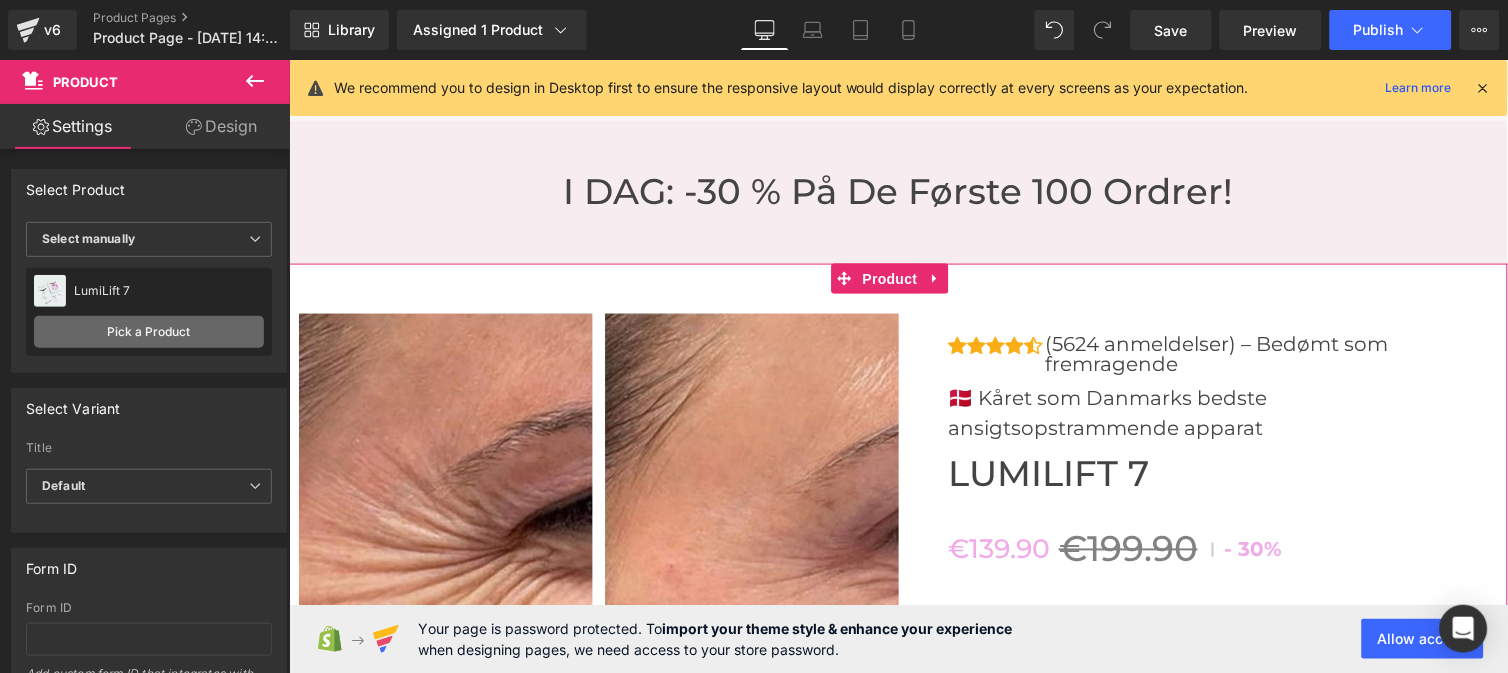click on "Pick a Product" at bounding box center [149, 332] 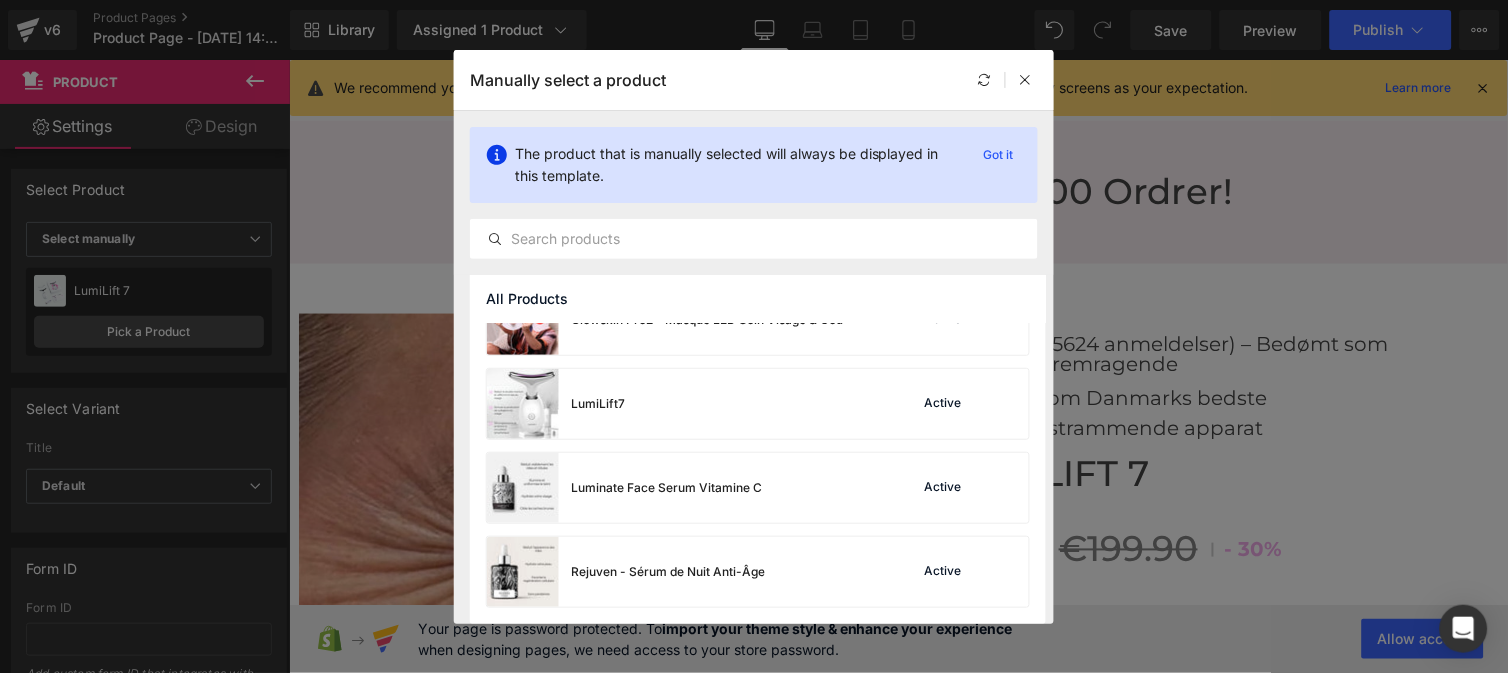 scroll, scrollTop: 0, scrollLeft: 0, axis: both 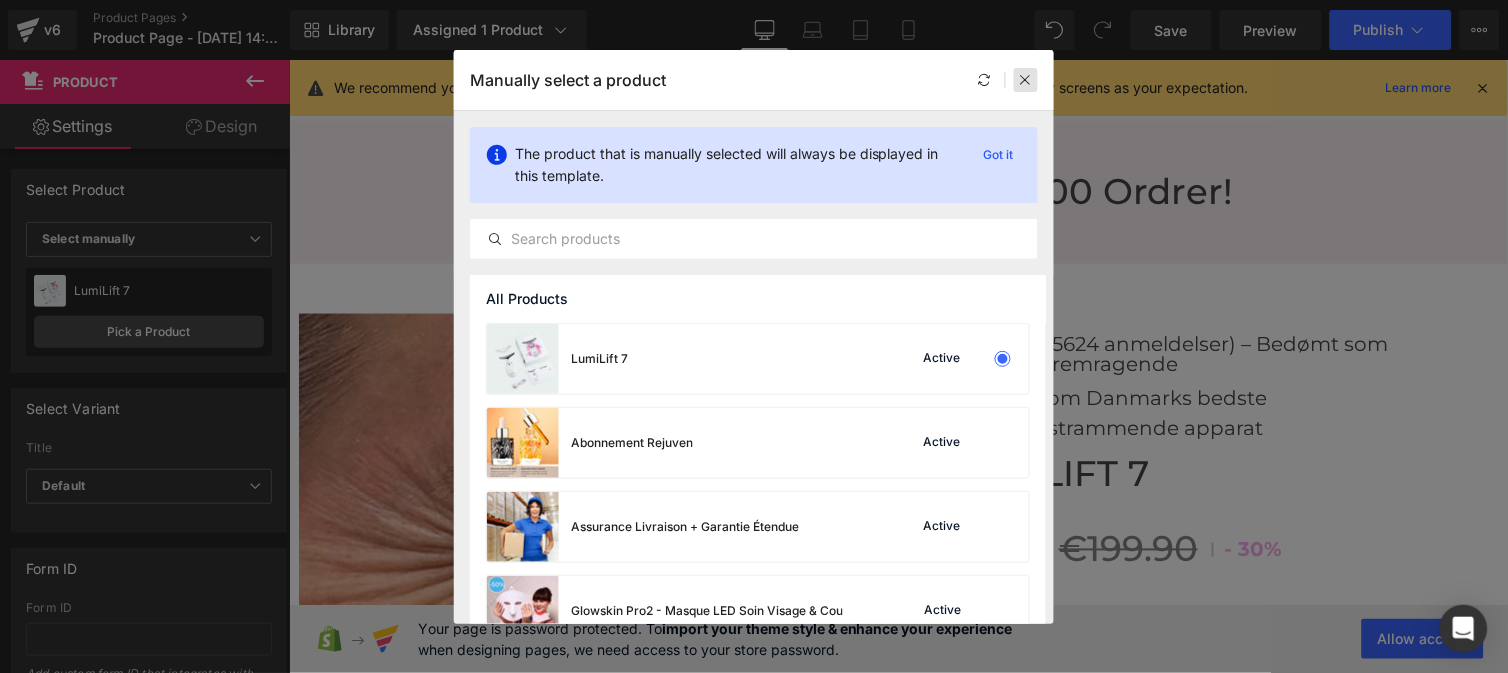 click at bounding box center (1026, 80) 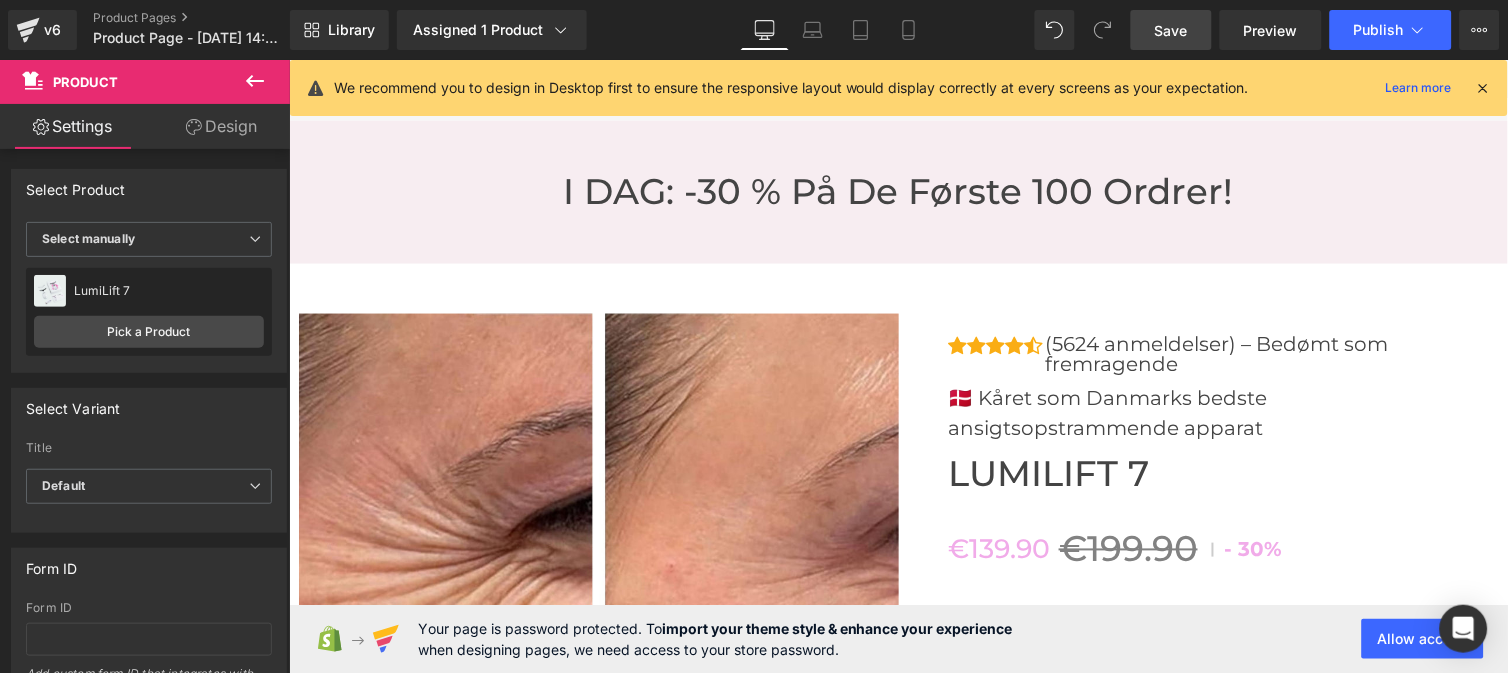 click on "Save" at bounding box center (1171, 30) 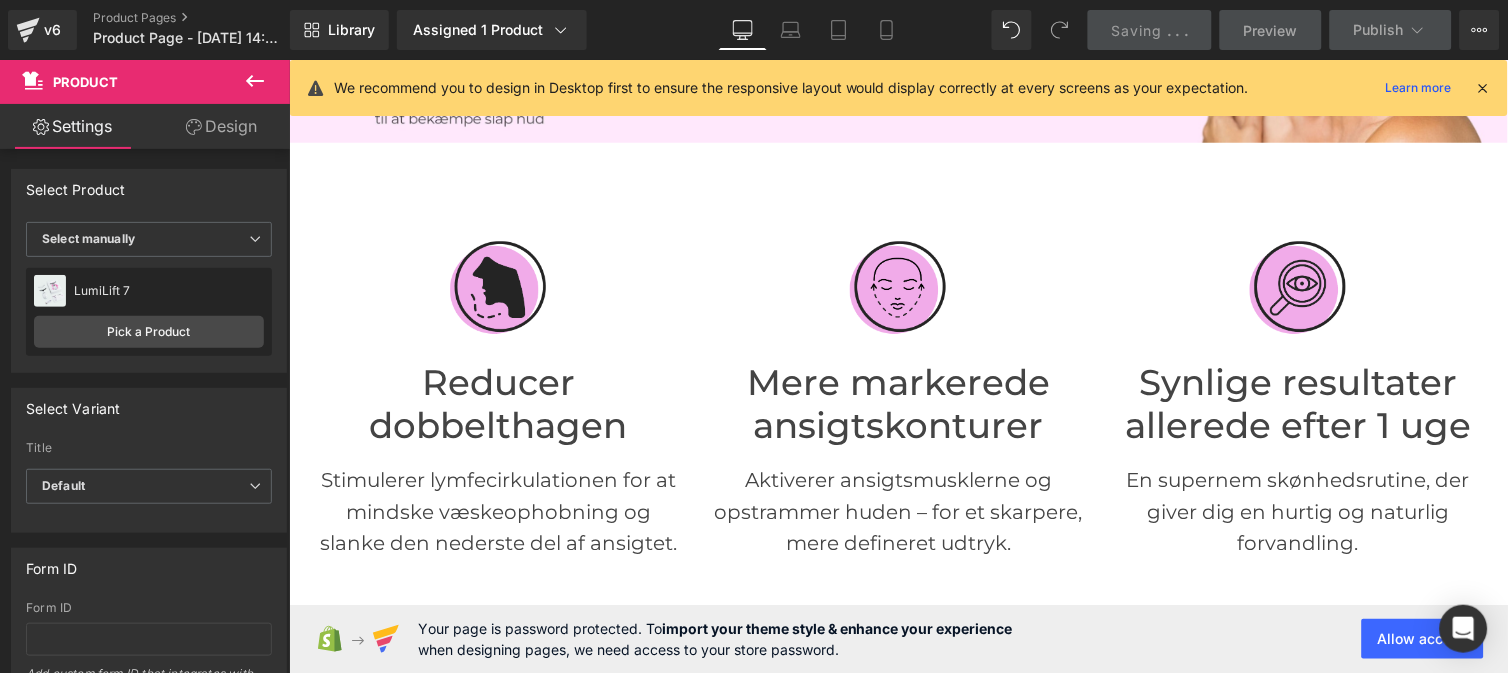 scroll, scrollTop: 357, scrollLeft: 0, axis: vertical 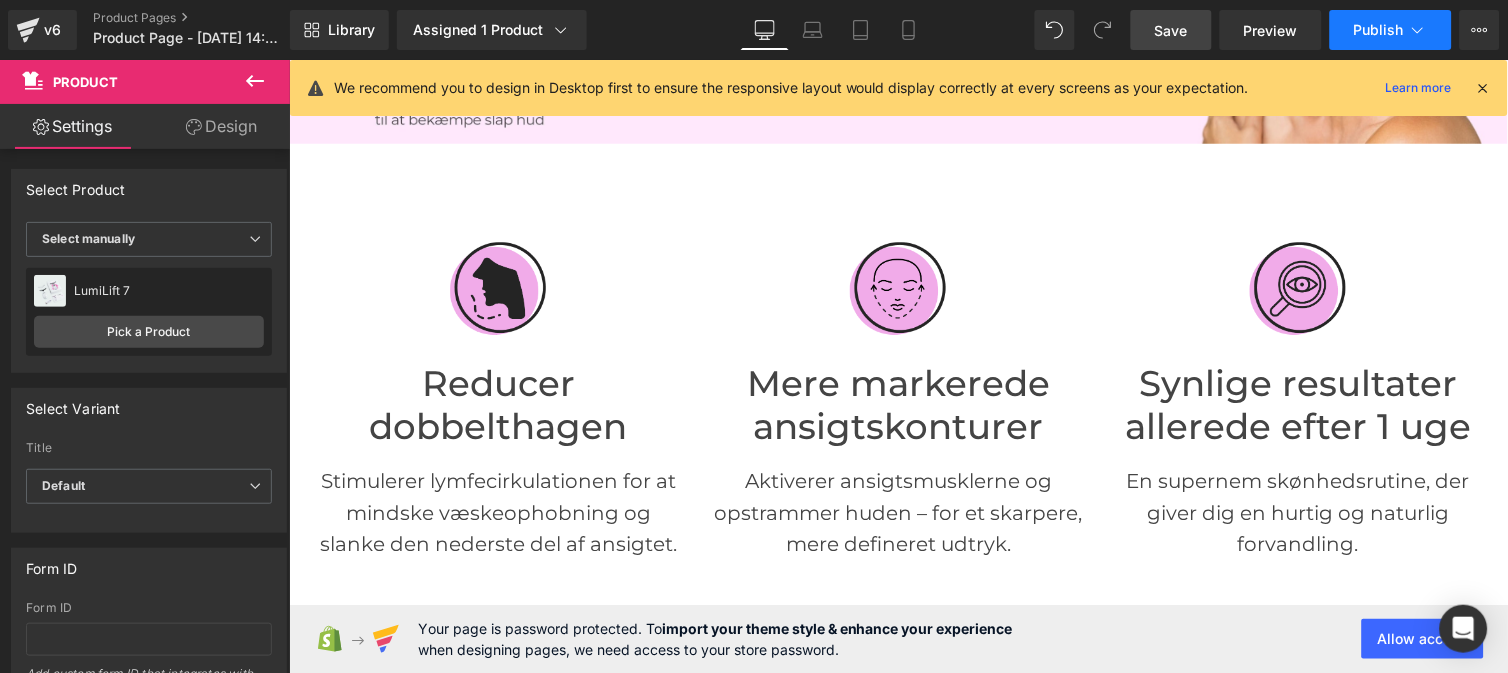 click on "Publish" at bounding box center (1379, 30) 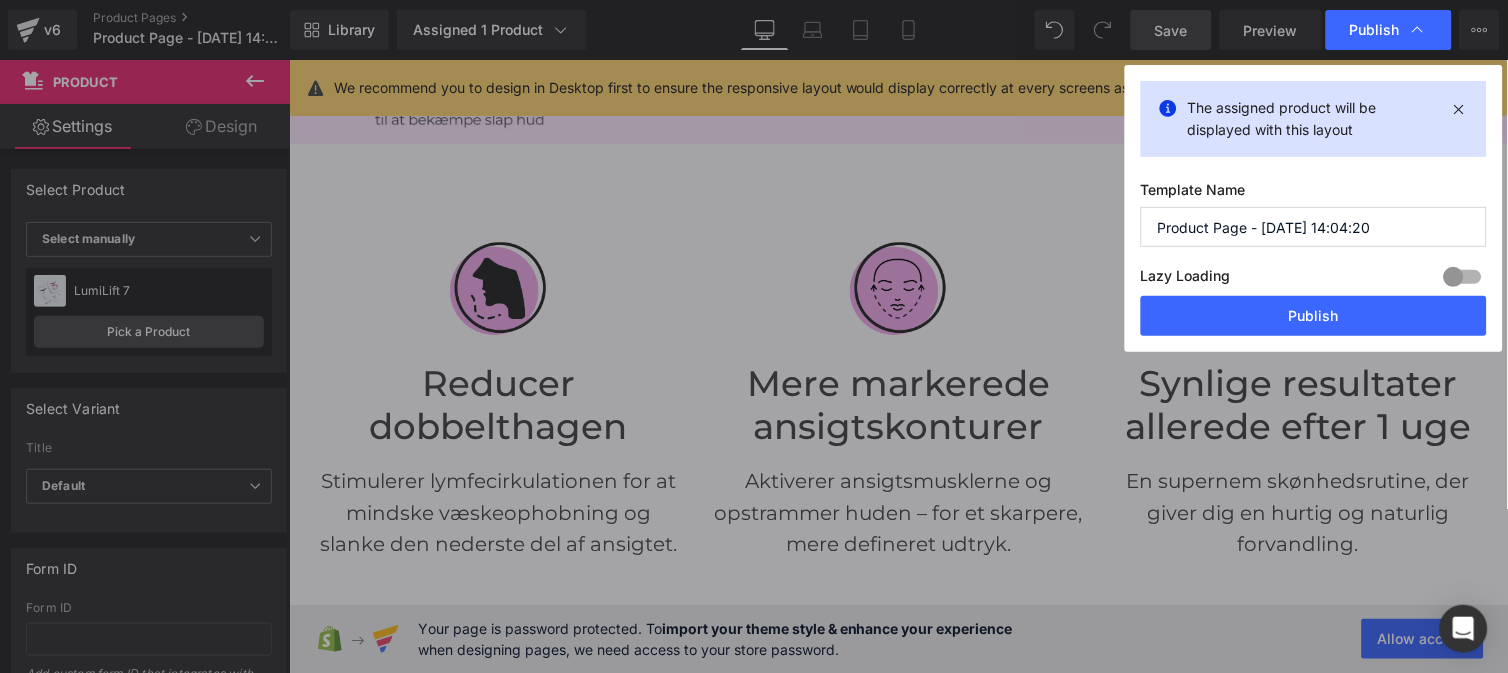 drag, startPoint x: 1396, startPoint y: 216, endPoint x: 1006, endPoint y: 232, distance: 390.32806 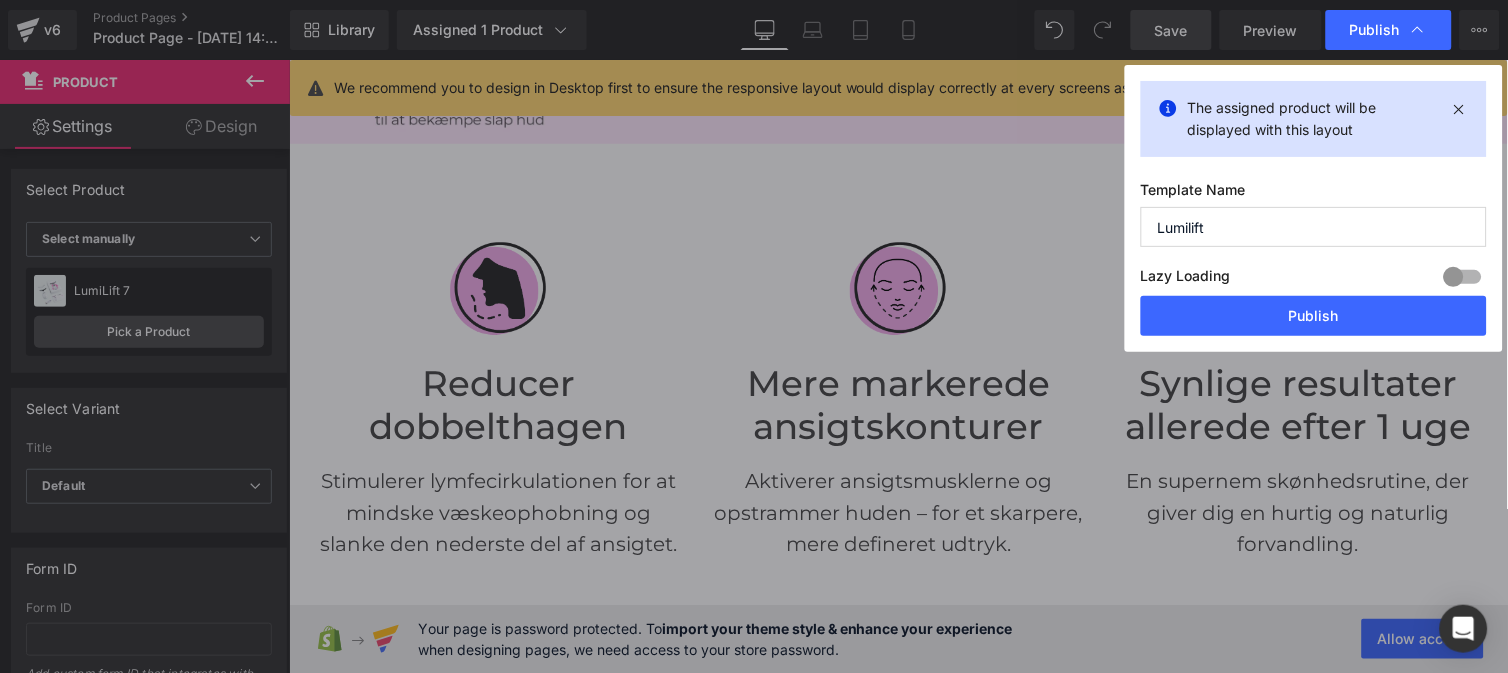 type on "Lumilift" 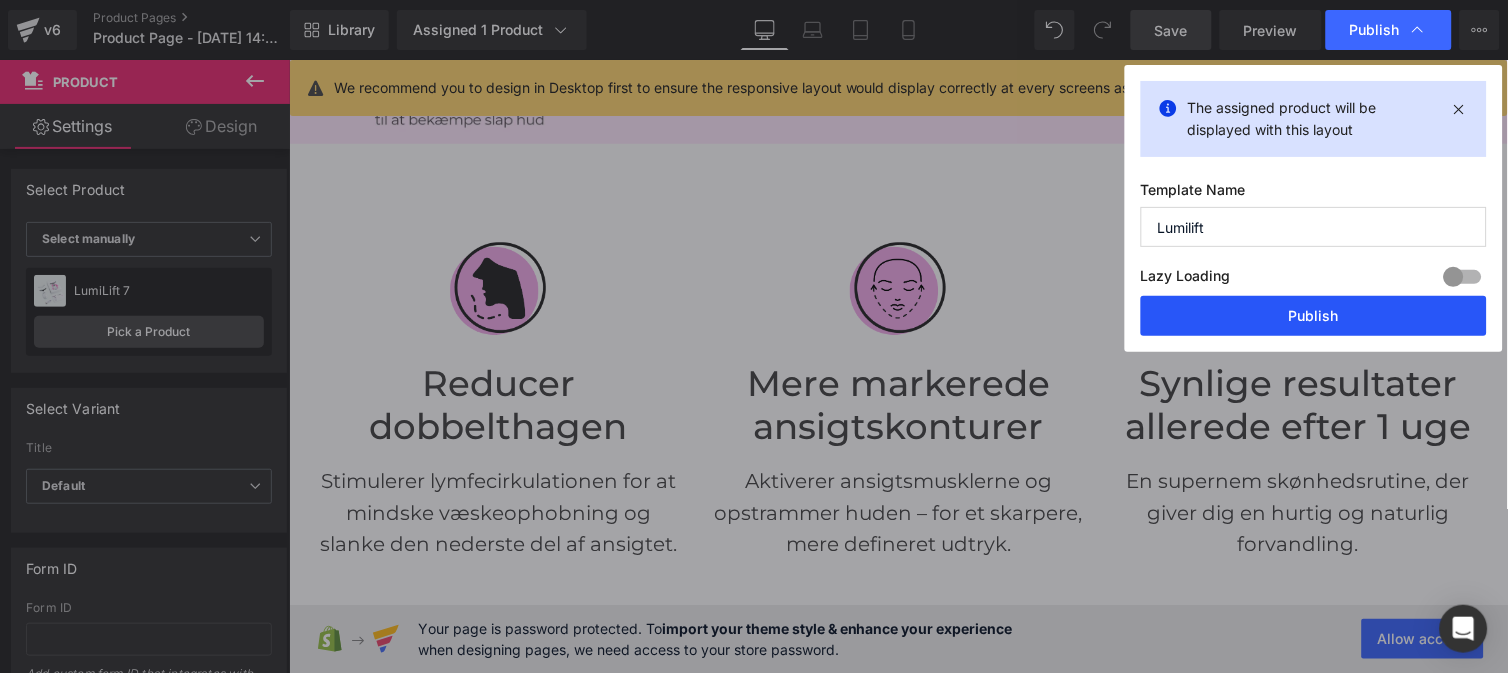 click on "Publish" at bounding box center [1314, 316] 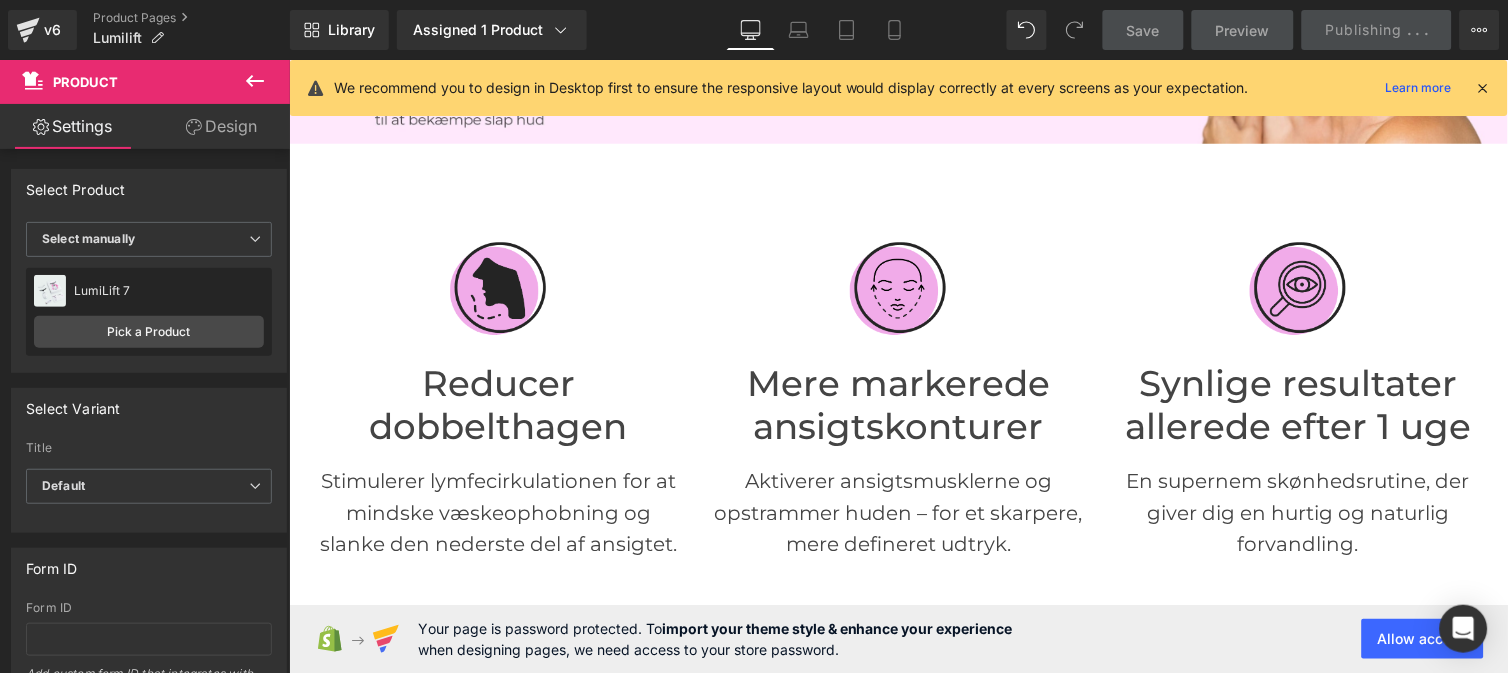 click at bounding box center [1484, 88] 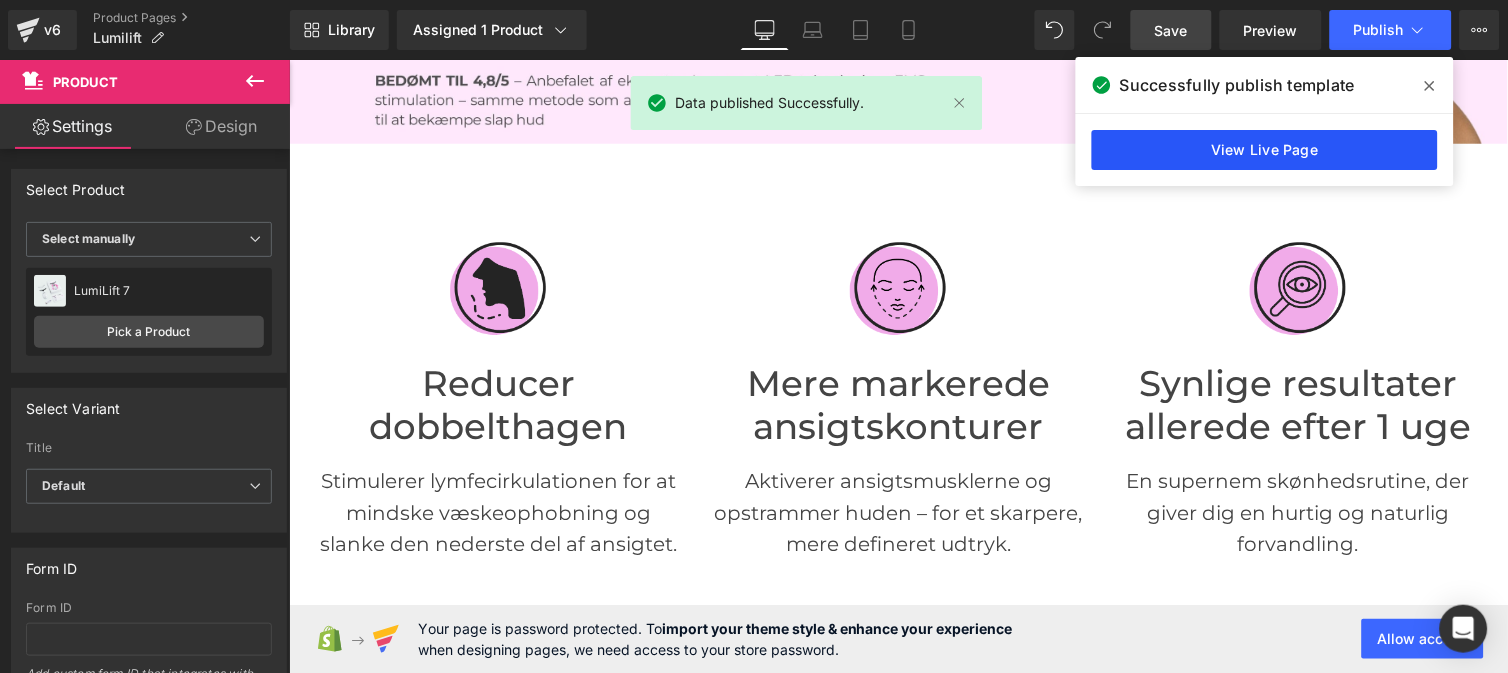 click on "View Live Page" at bounding box center [1265, 150] 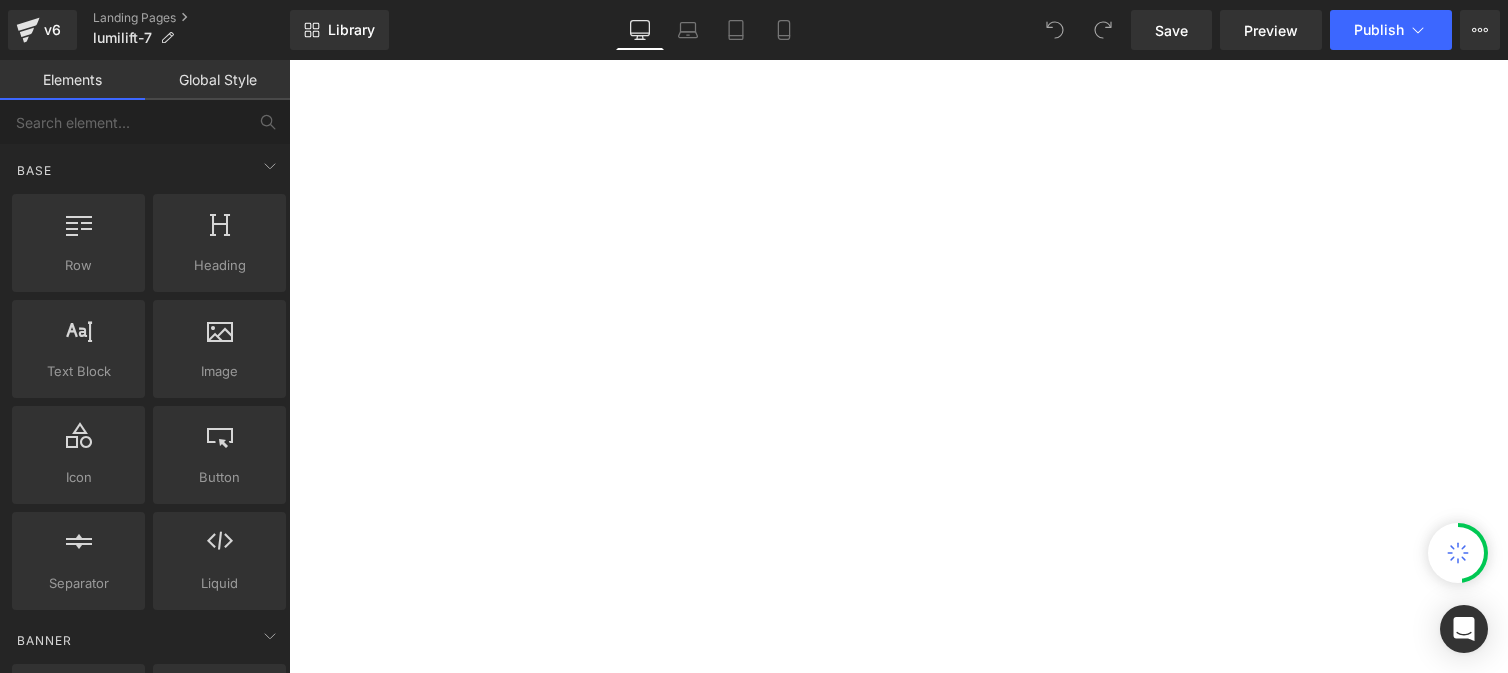 scroll, scrollTop: 0, scrollLeft: 0, axis: both 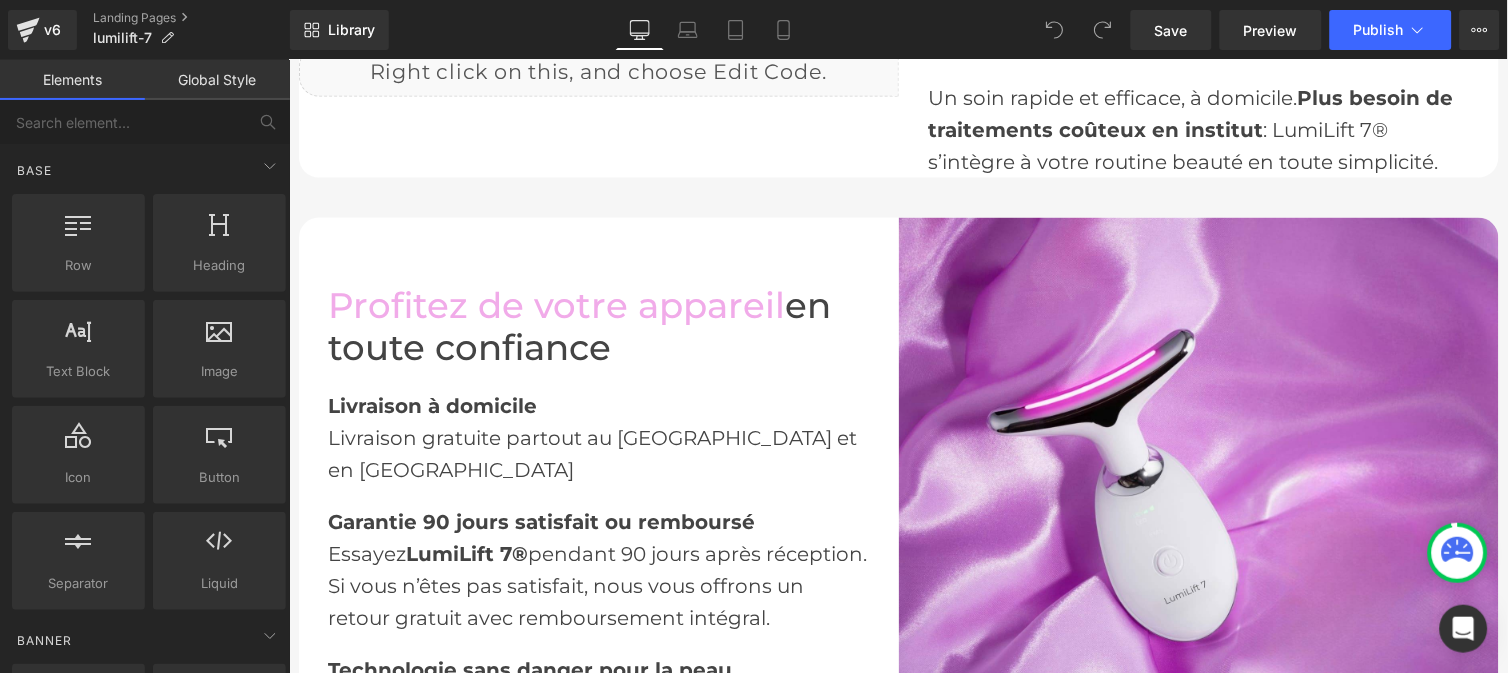 click on "Profitez de votre appareil  en toute confiance Heading" at bounding box center (598, 327) 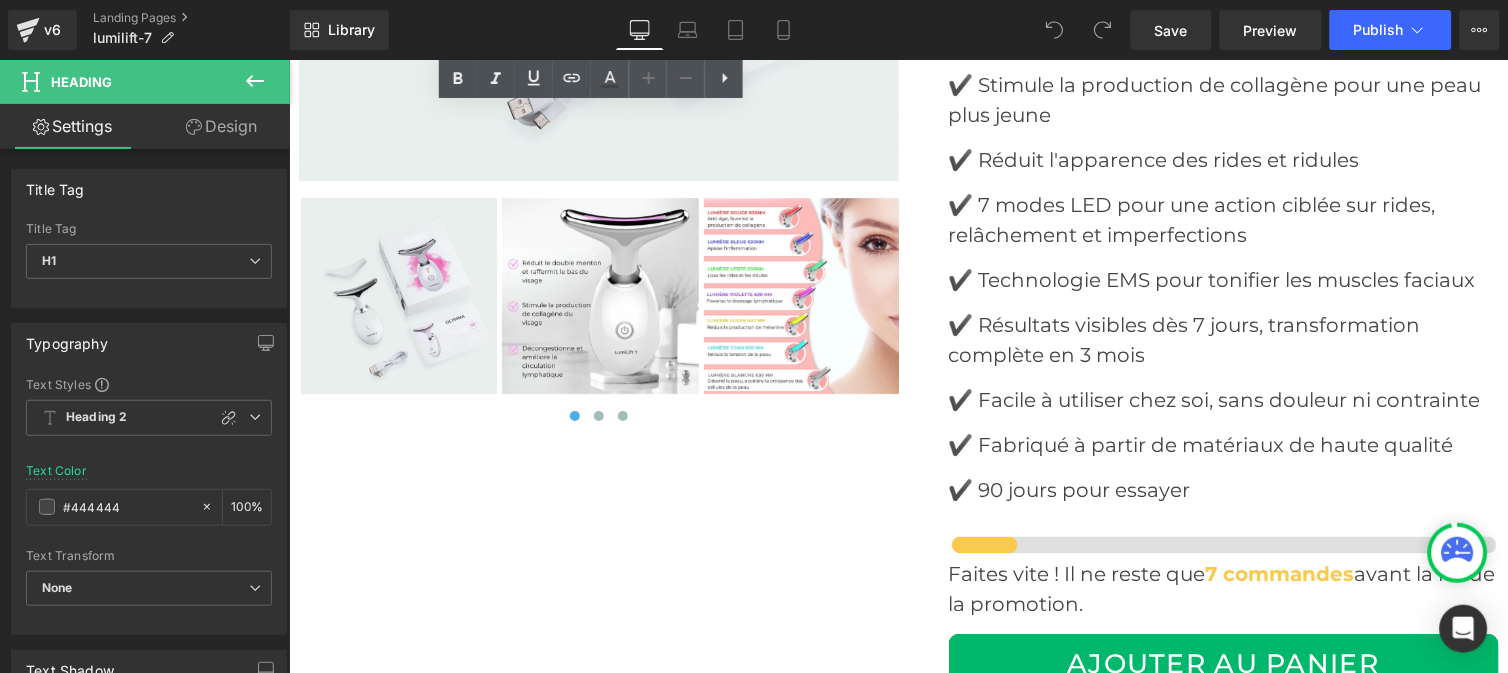 scroll, scrollTop: 6495, scrollLeft: 0, axis: vertical 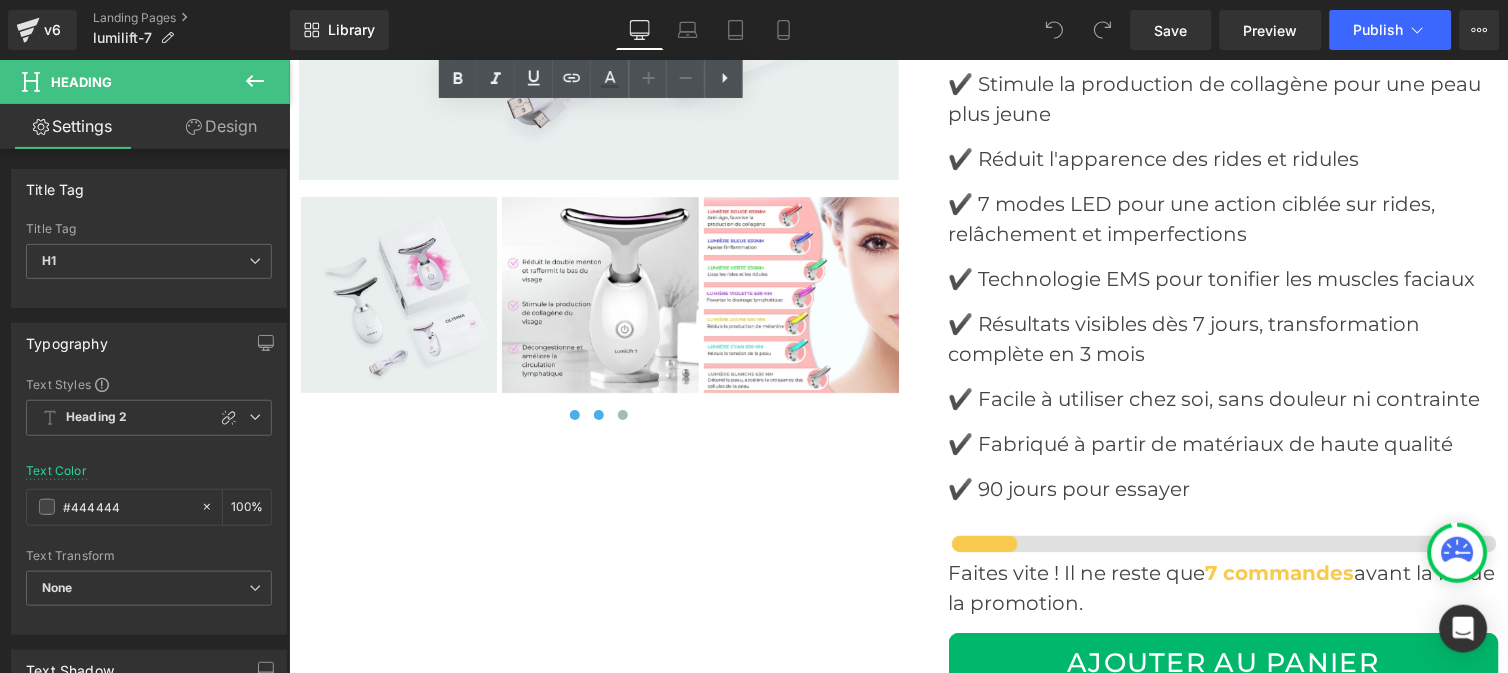 click at bounding box center (598, 414) 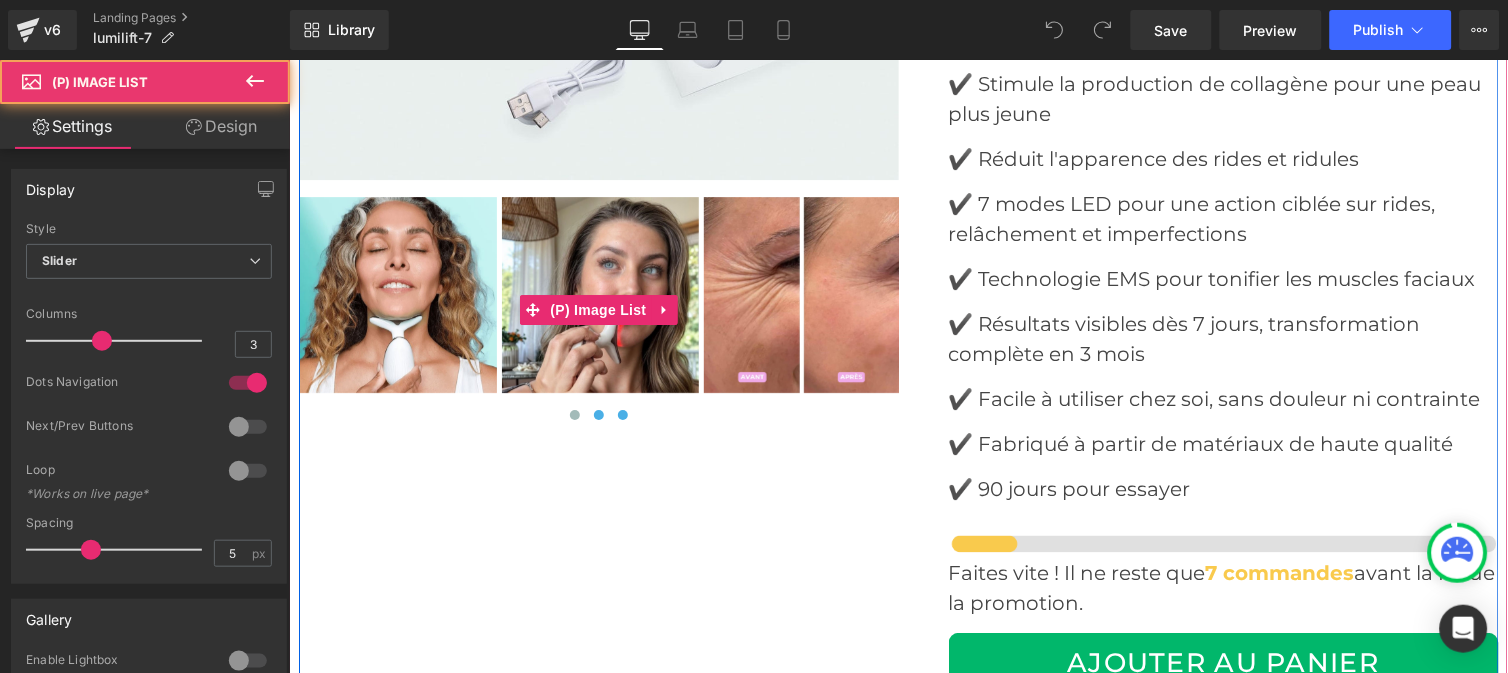 click at bounding box center [622, 414] 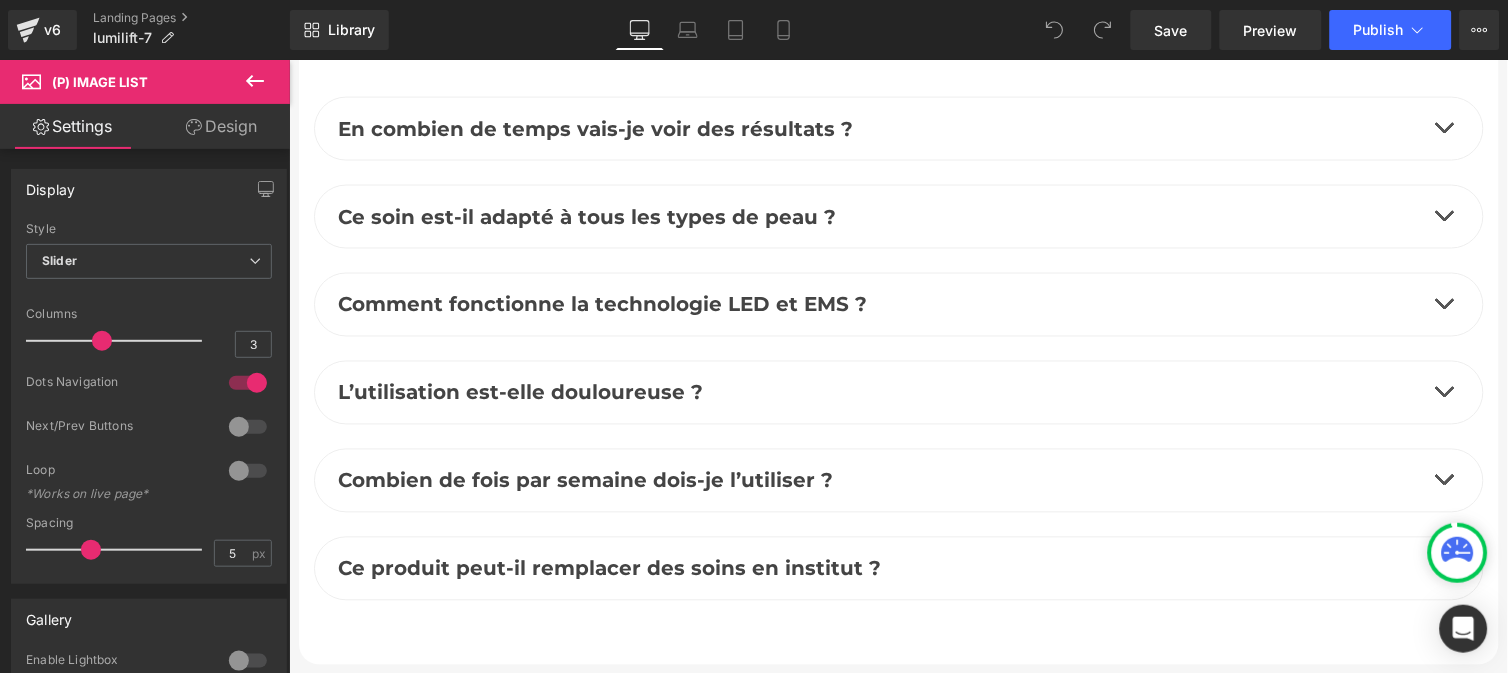 scroll, scrollTop: 7426, scrollLeft: 0, axis: vertical 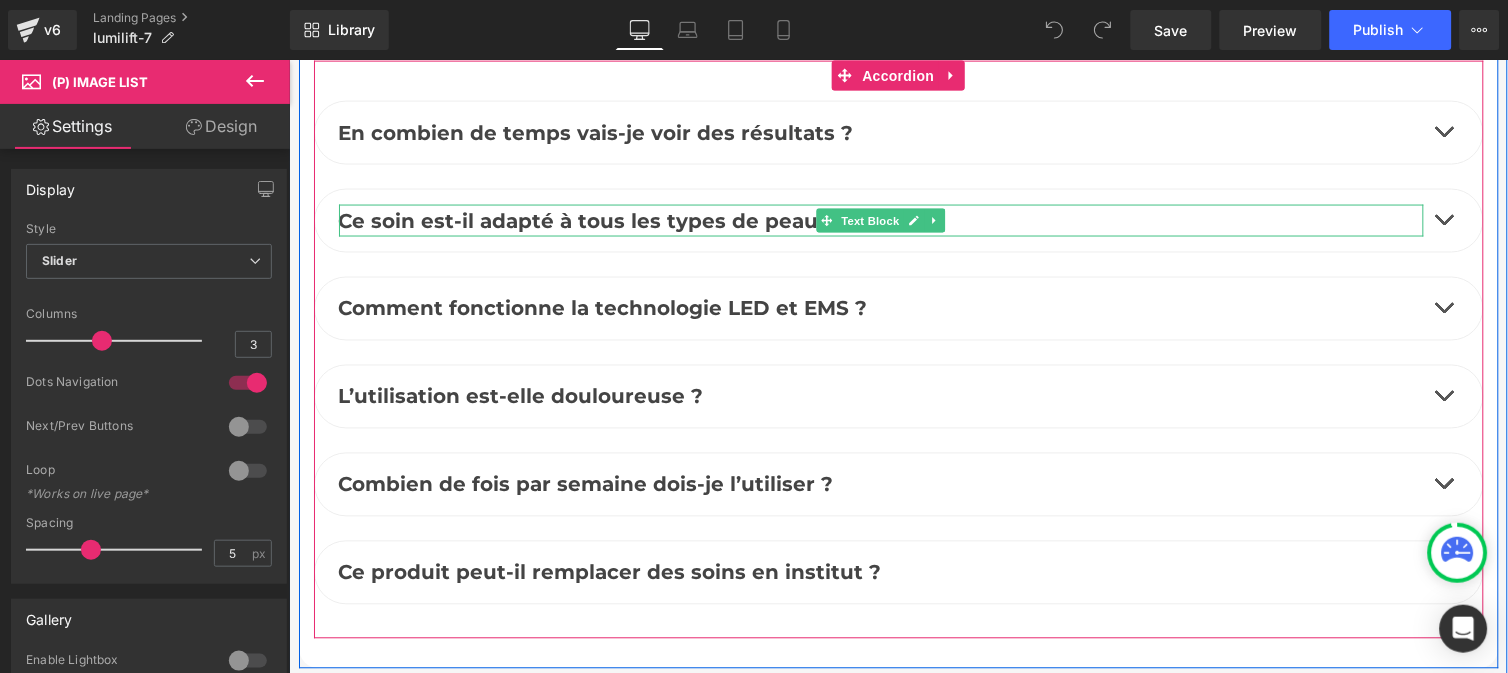 click on "Ce soin est-il adapté à tous les types de peau ?" at bounding box center (587, 220) 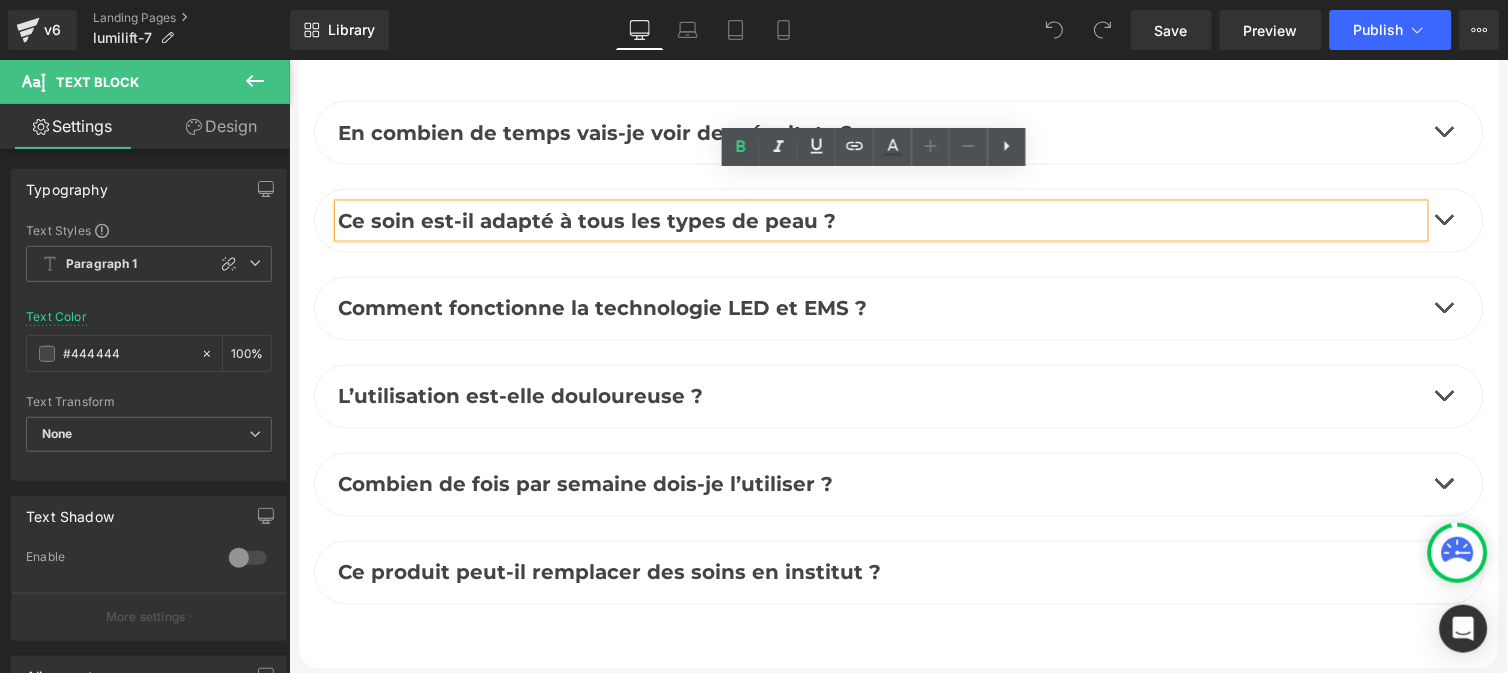 click at bounding box center [1443, 220] 